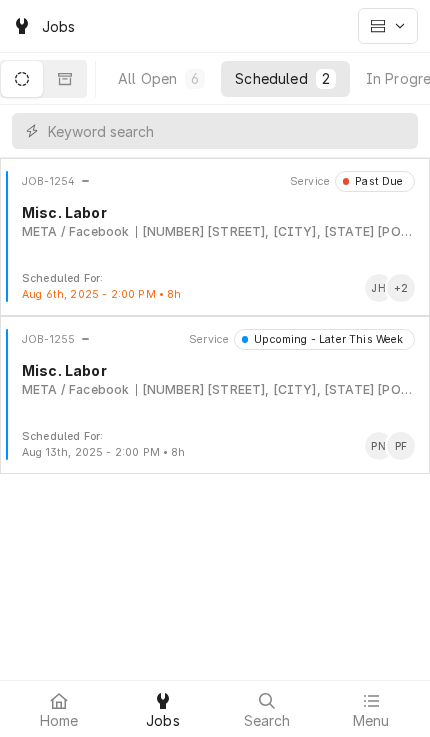 scroll, scrollTop: 0, scrollLeft: 0, axis: both 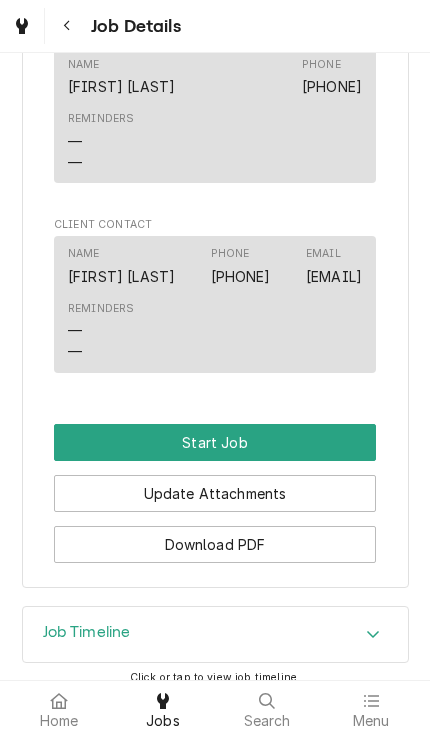 click on "Start Job" at bounding box center (215, 442) 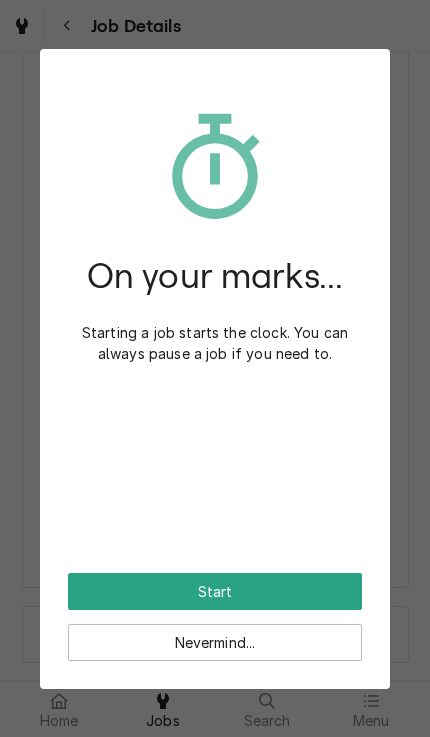 click on "Start" at bounding box center [215, 591] 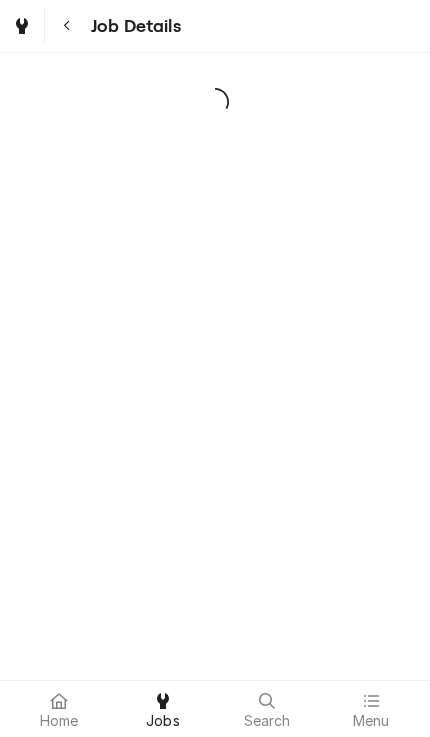 scroll, scrollTop: 0, scrollLeft: 0, axis: both 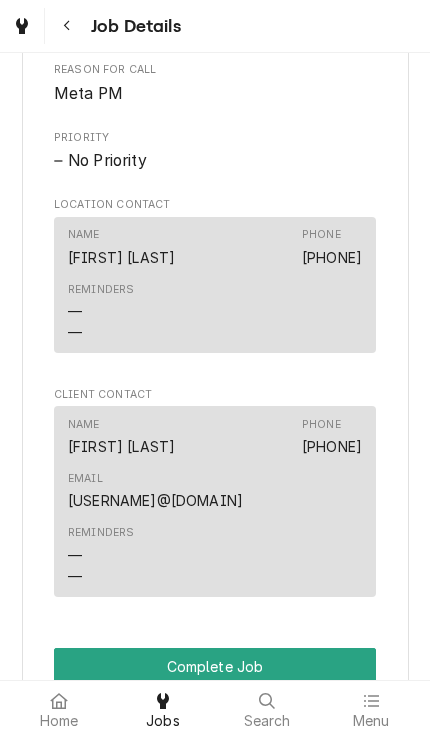 click on "Complete Job" at bounding box center (215, 666) 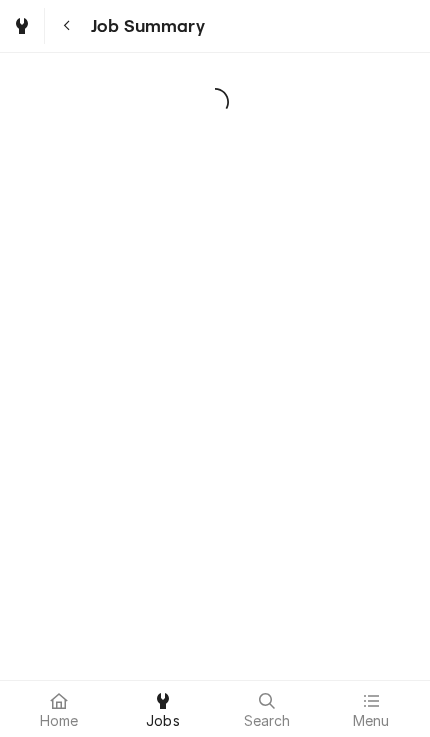scroll, scrollTop: 0, scrollLeft: 0, axis: both 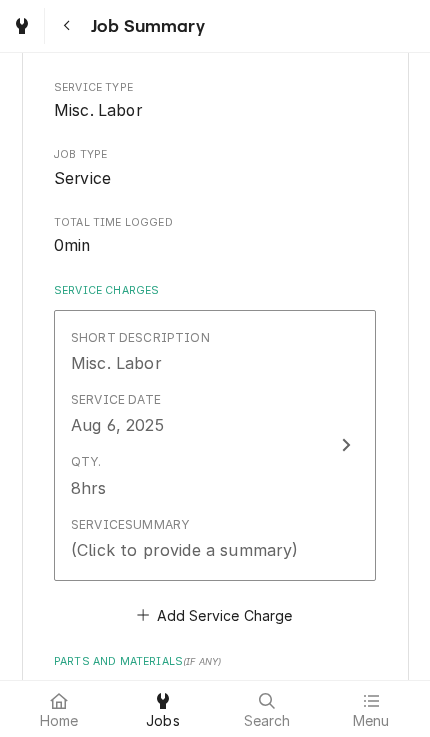 click on "Short Description Misc. Labor Service Date [DATE] Qty. 8hrs Service Summary (Click to provide a summary)" at bounding box center (215, 445) 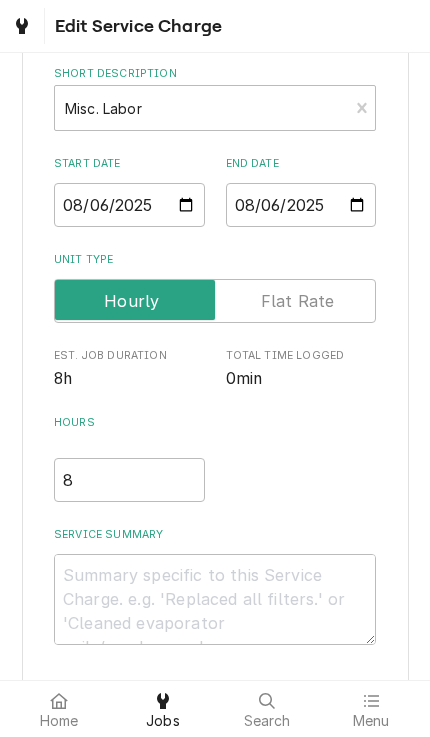 scroll, scrollTop: 136, scrollLeft: 0, axis: vertical 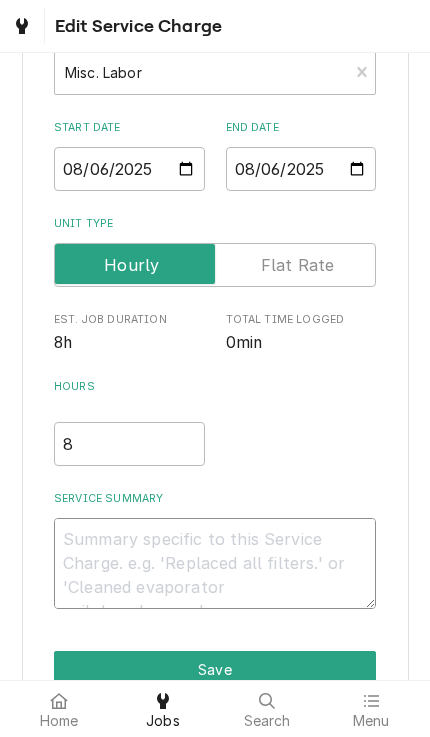 click on "Service Summary" at bounding box center (215, 563) 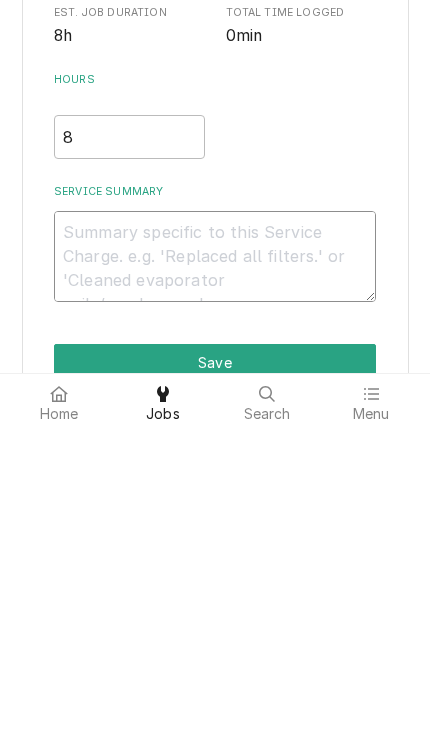 type on "x" 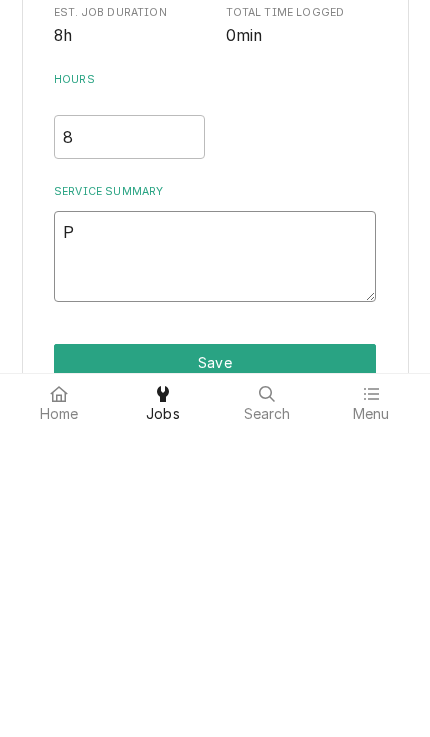 type on "Pm" 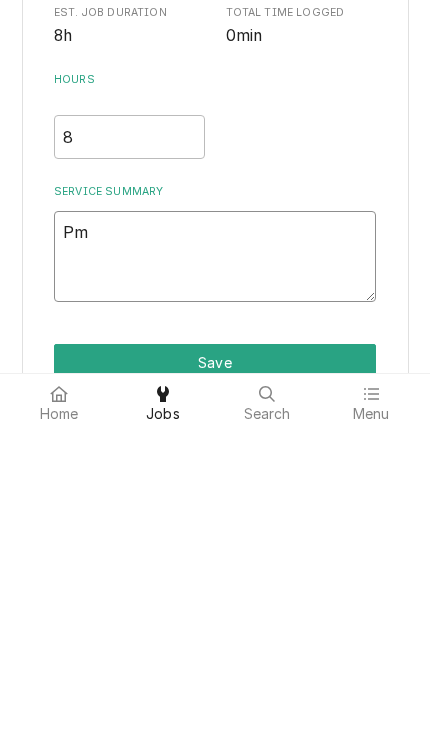 type on "x" 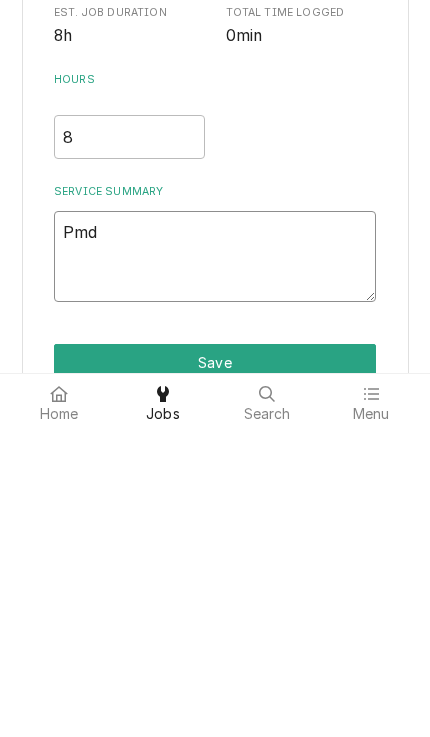 type on "x" 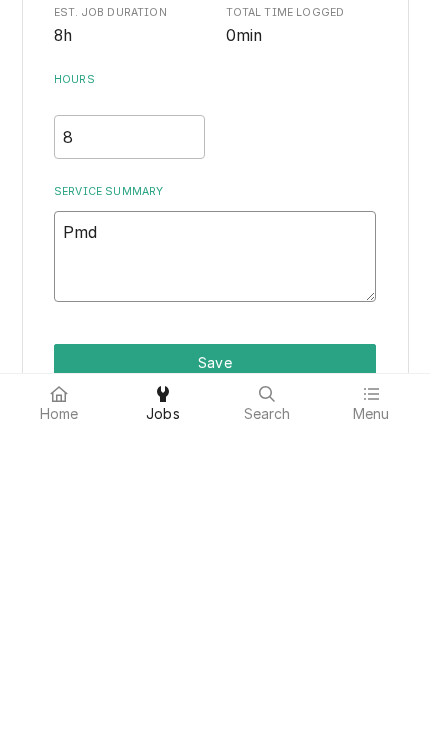 type on "x" 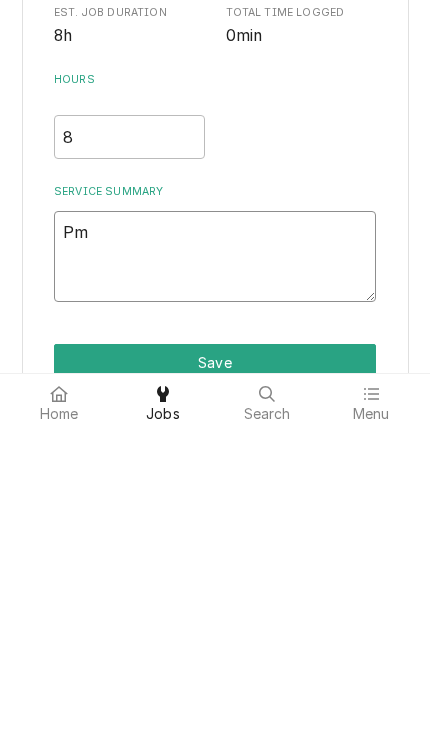 type on "x" 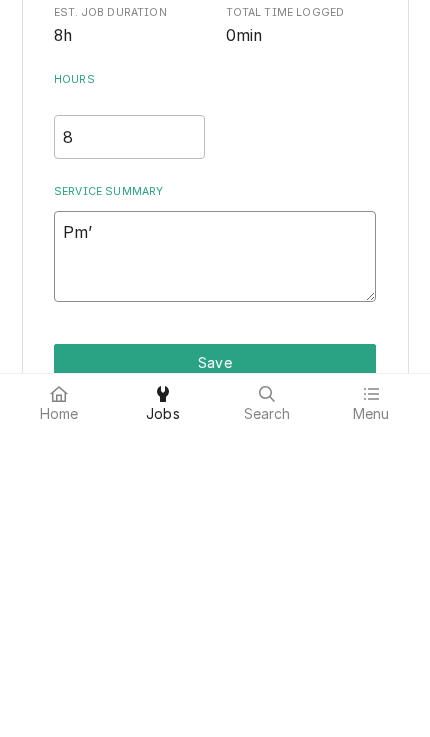 type on "x" 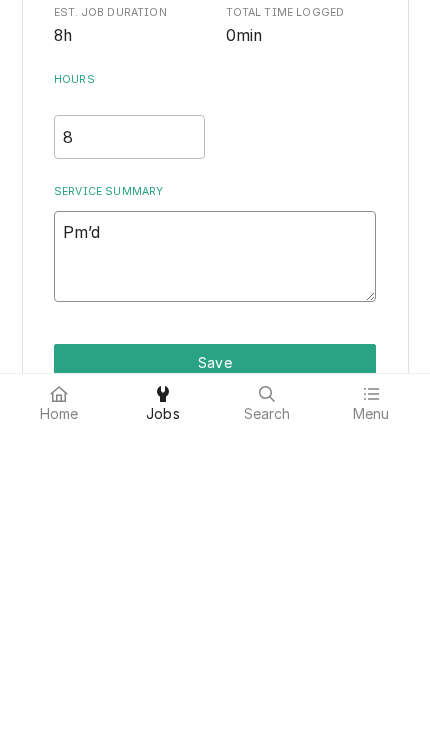type on "x" 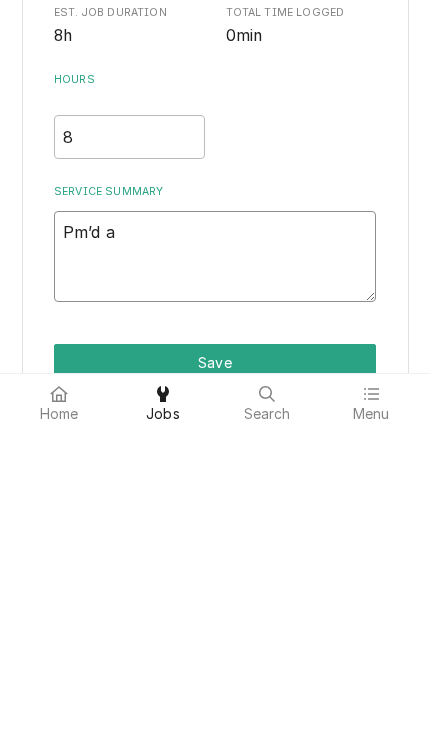 type on "x" 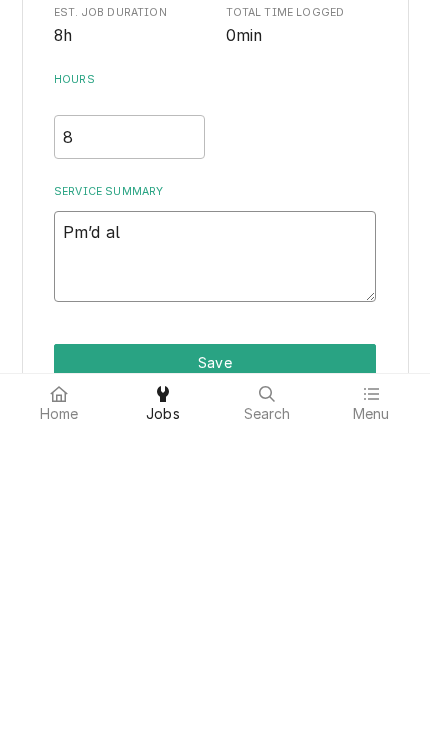 type on "Pm’d all" 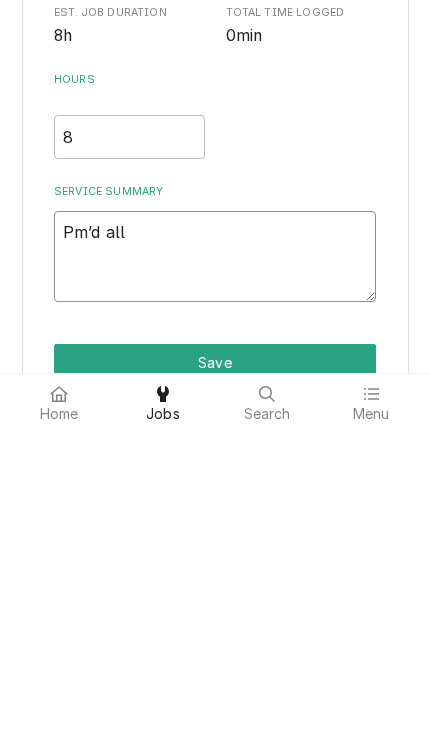 type on "x" 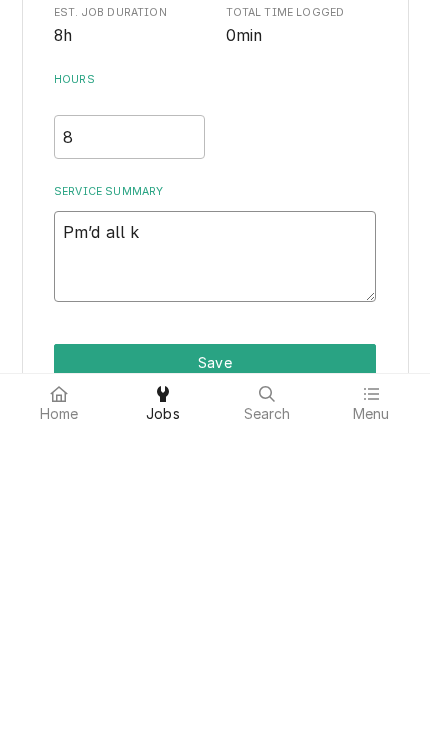 type on "x" 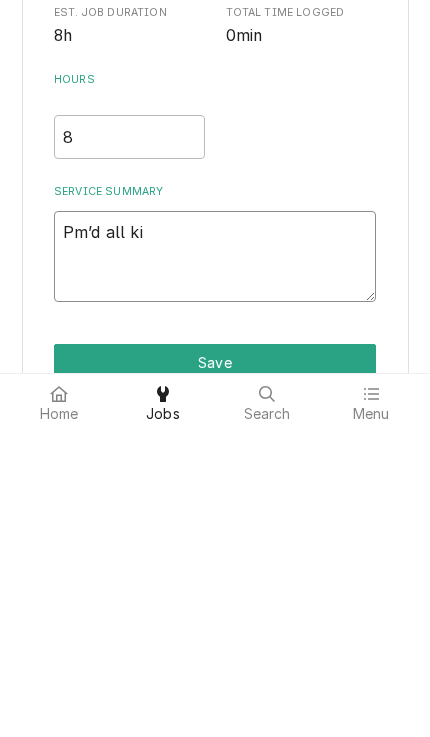 type on "Pm’d all kit" 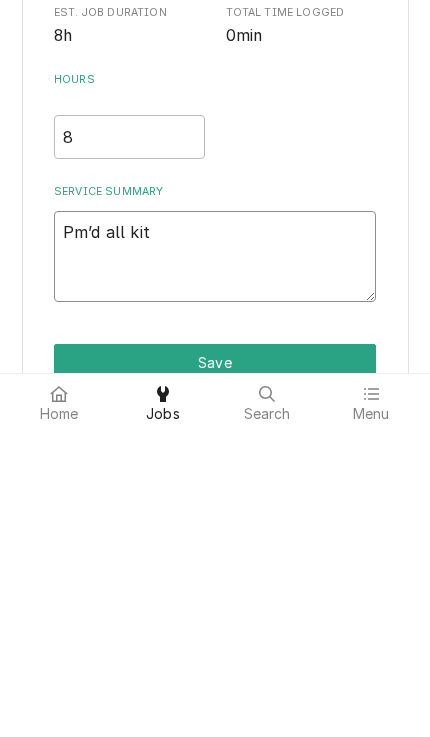 type on "x" 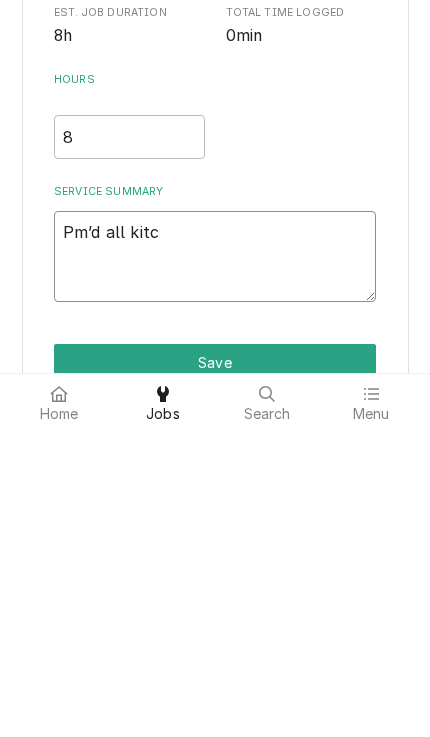type on "x" 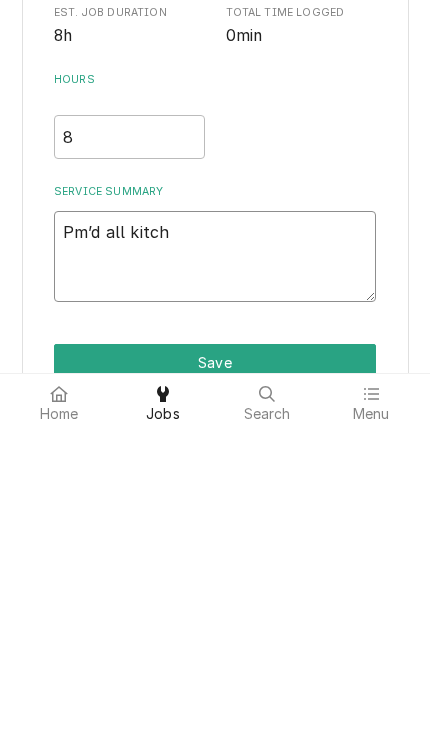 type on "x" 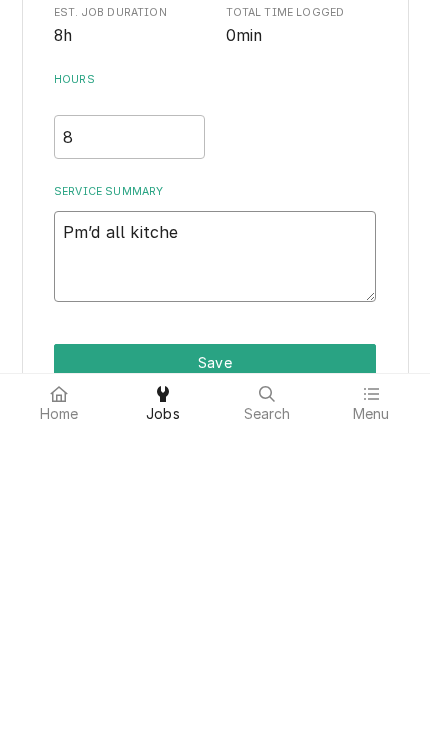 type on "Pm’d all kitchen" 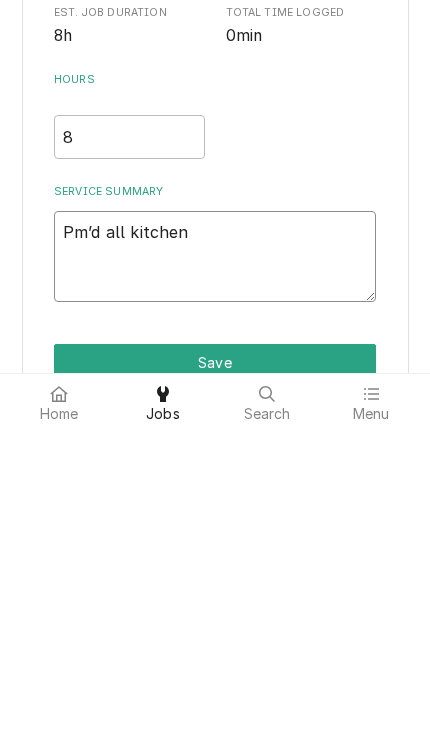 type on "x" 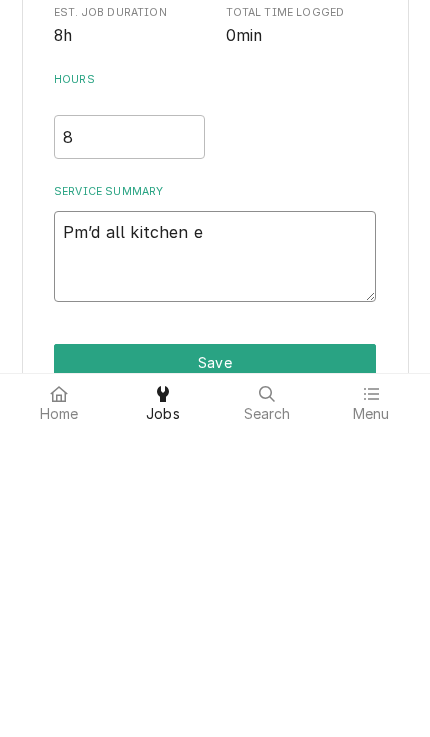 type on "x" 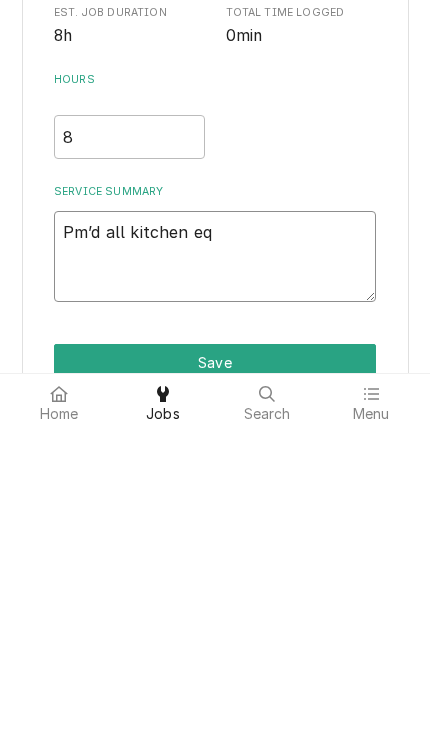 type on "x" 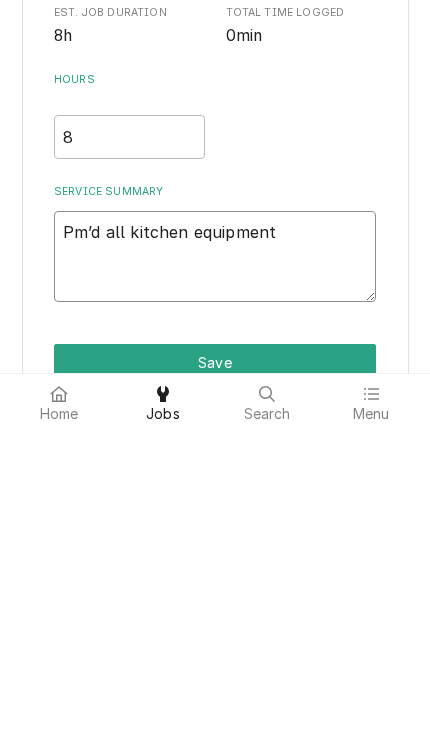 type on "x" 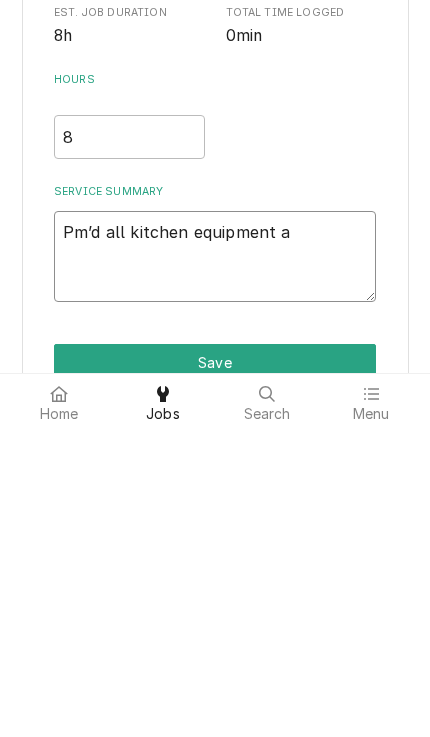 type on "x" 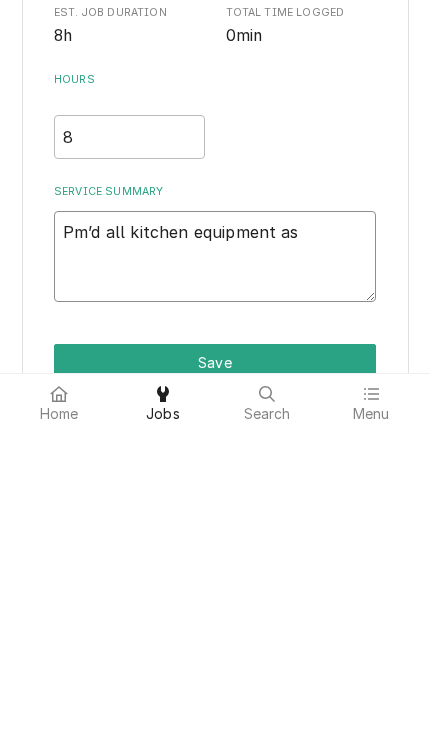 type on "x" 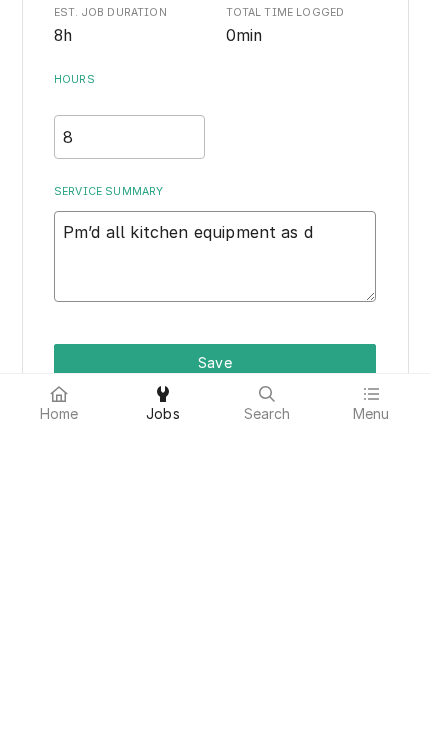 type on "x" 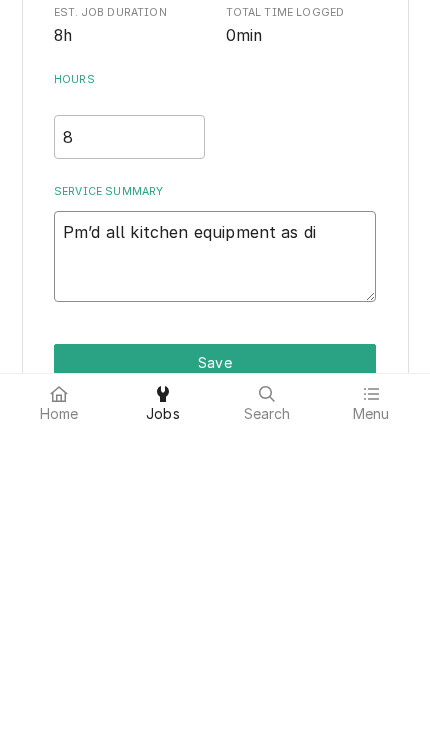 type on "x" 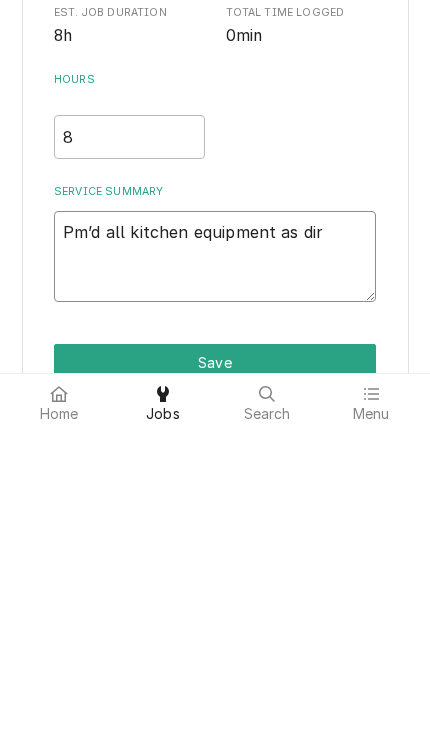 type on "x" 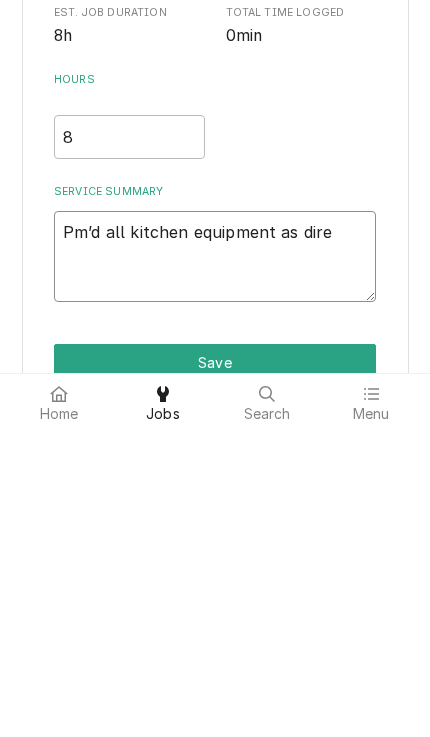 type on "x" 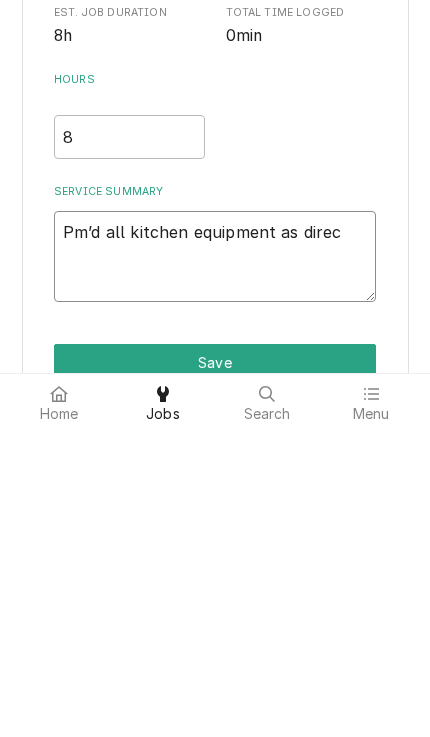 type on "x" 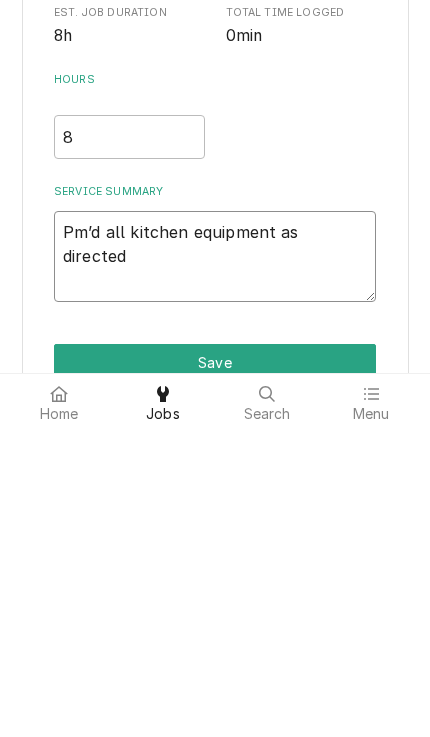 type on "x" 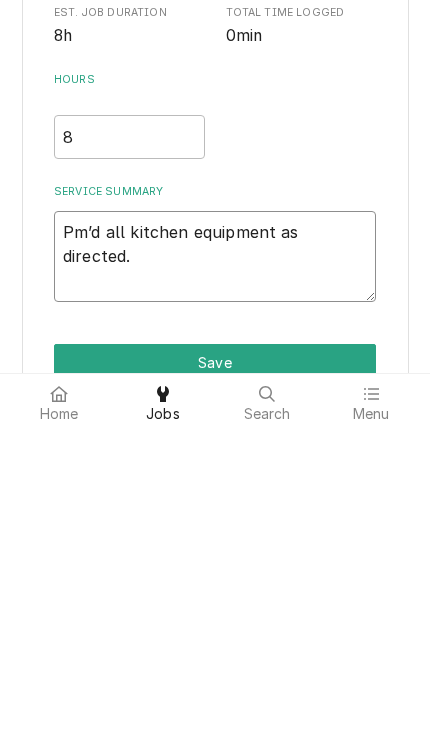 type on "x" 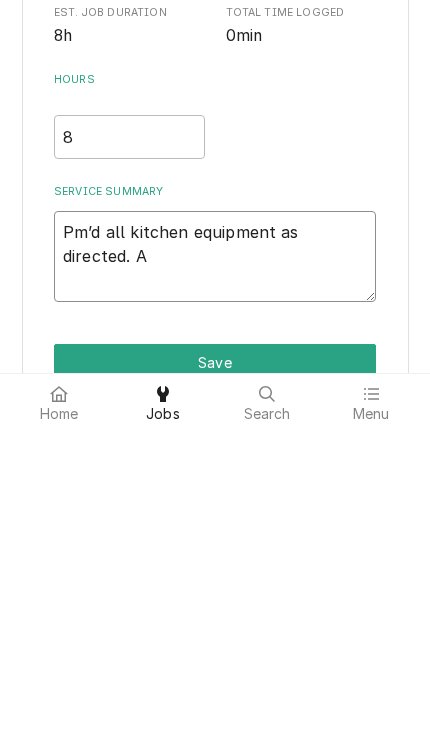 type on "x" 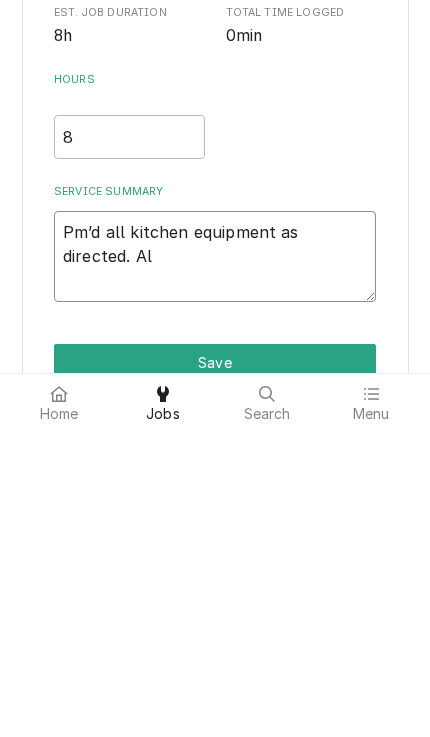 type on "x" 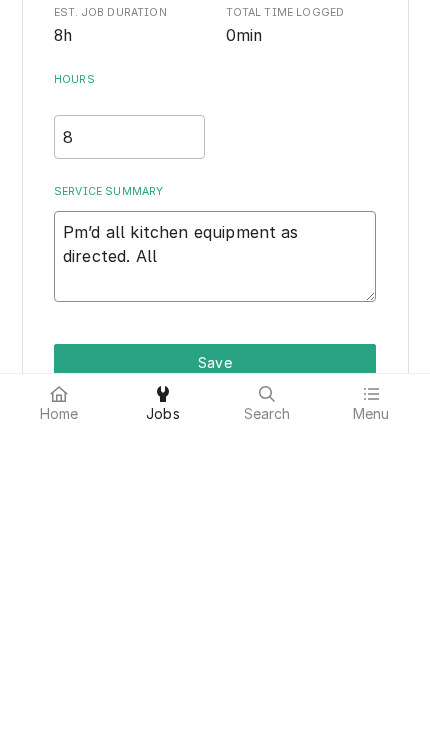 type on "Pm’d all kitchen equipment as directed. All" 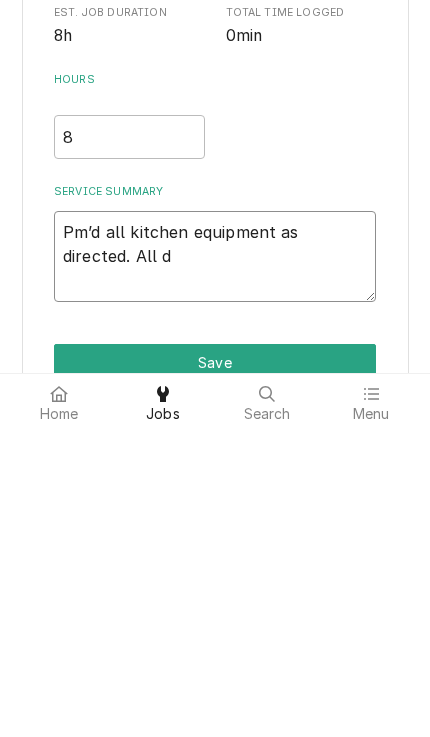 type on "Pm’d all kitchen equipment as directed. All da" 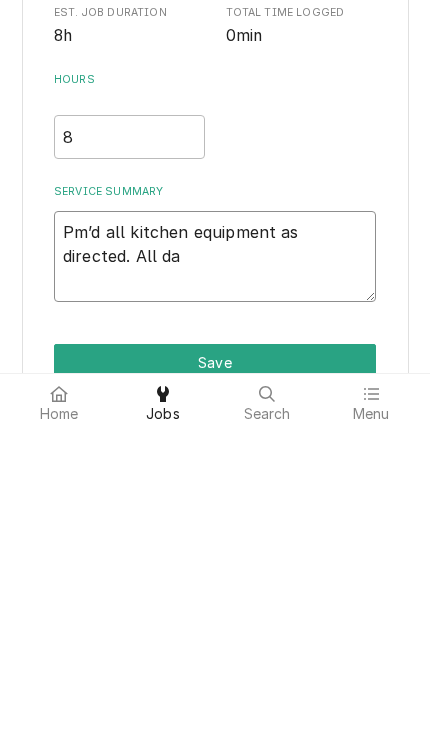 type on "x" 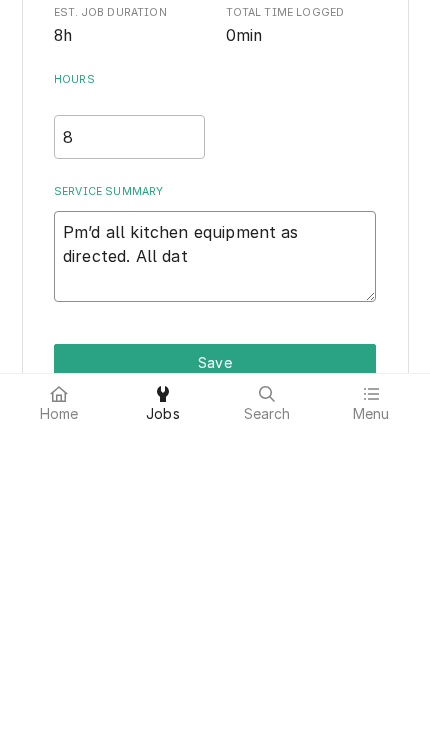 type on "x" 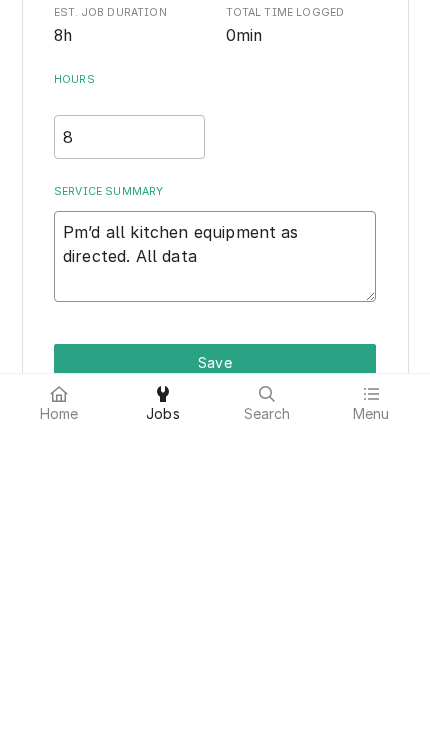 type on "Pm’d all kitchen equipment as directed. All data" 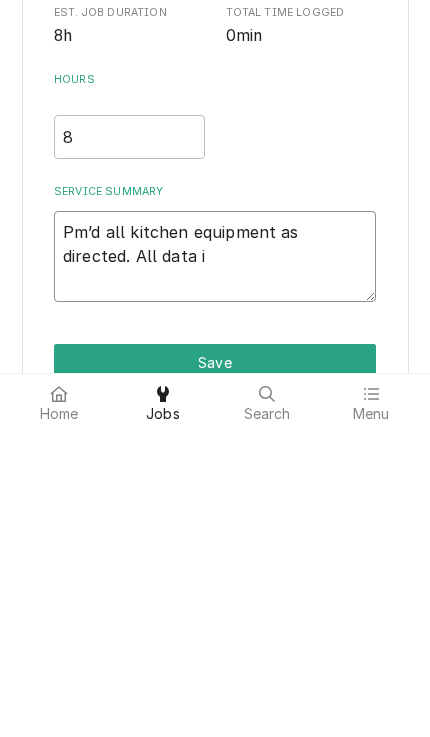 type on "x" 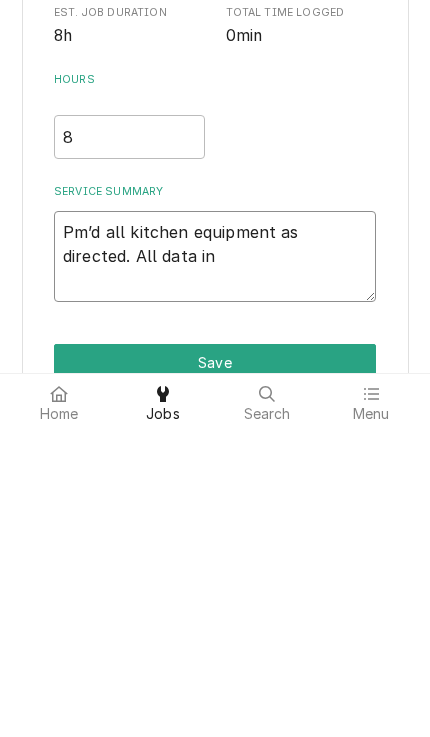 type on "x" 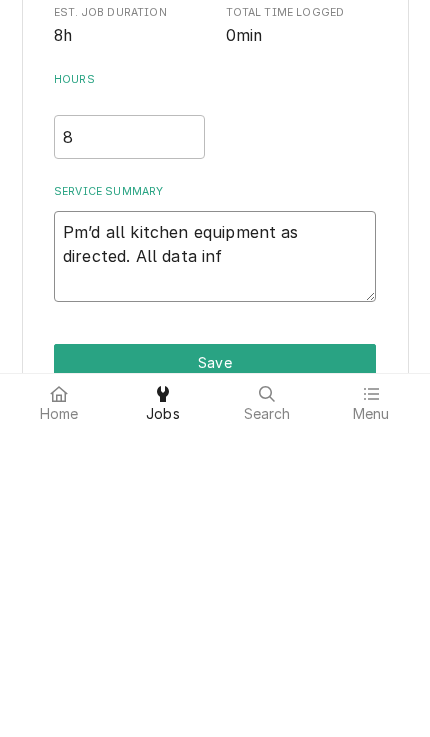type on "x" 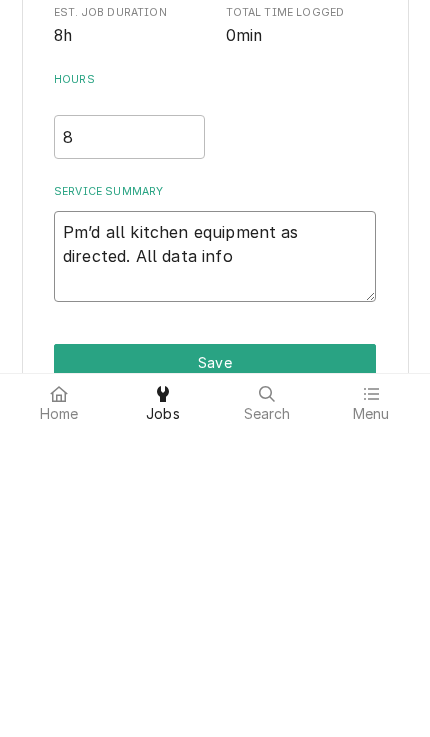 type on "x" 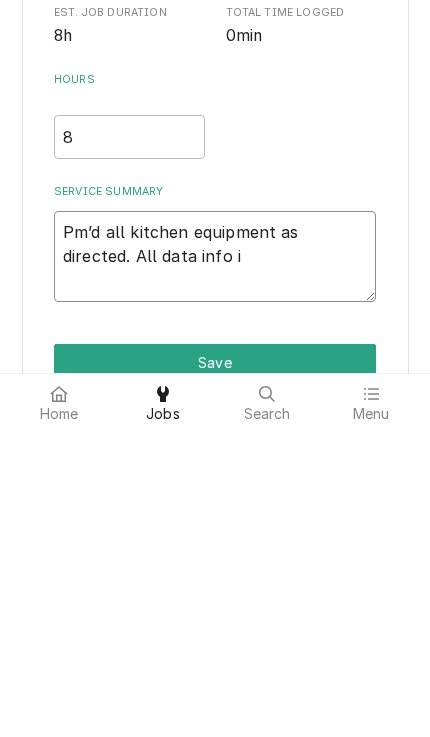 type on "x" 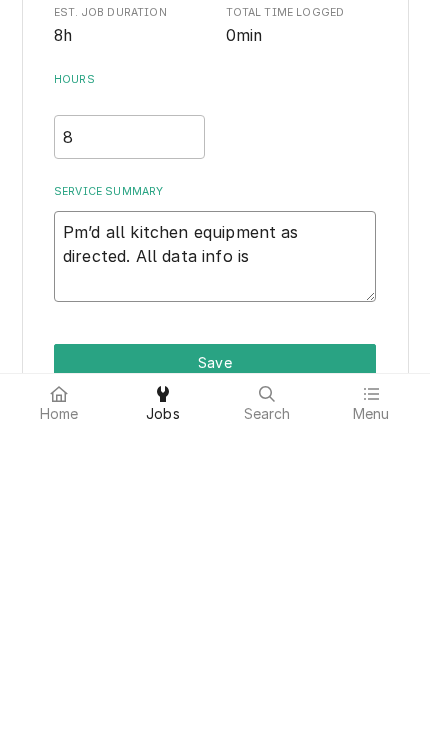 type on "x" 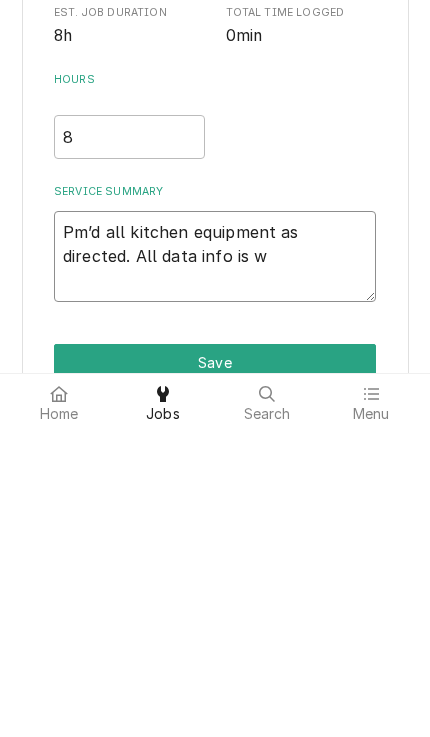 type on "Pm’d all kitchen equipment as directed. All data info is wr" 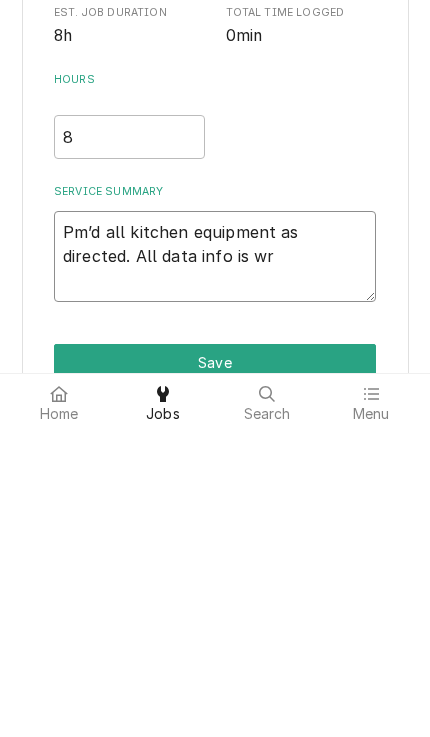 type on "x" 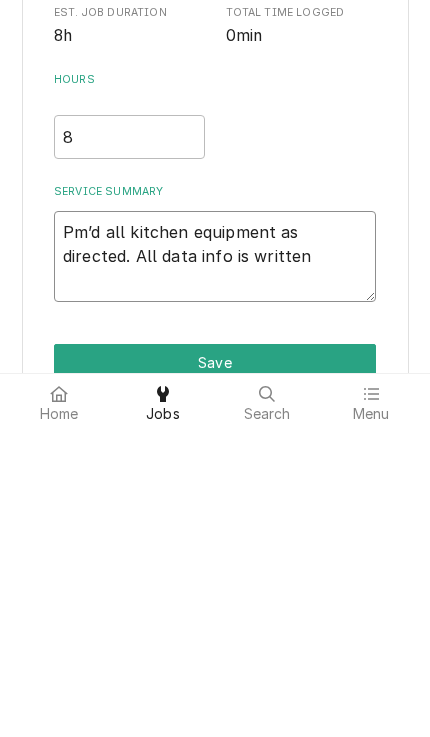 type on "x" 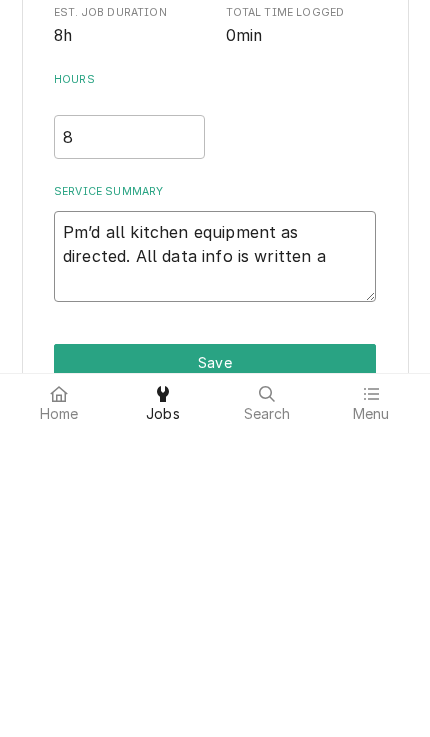 type on "x" 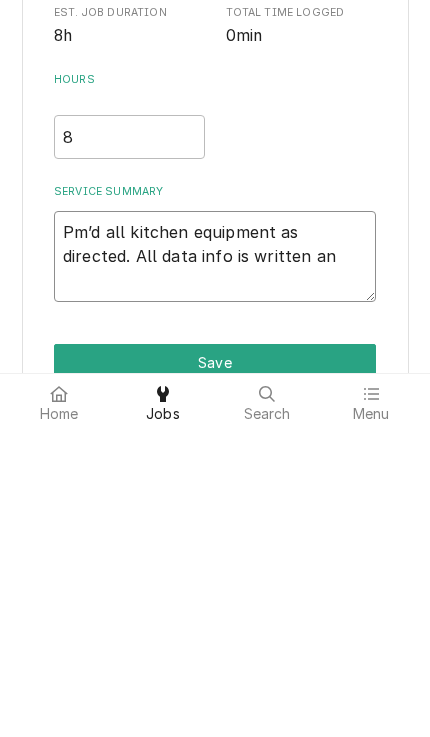 type on "x" 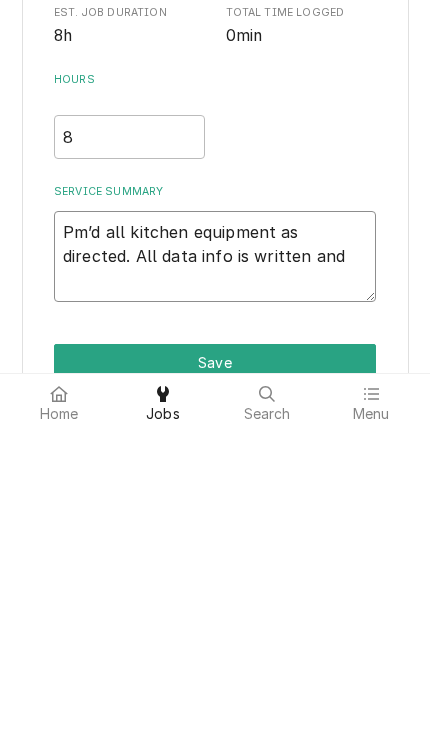 type on "x" 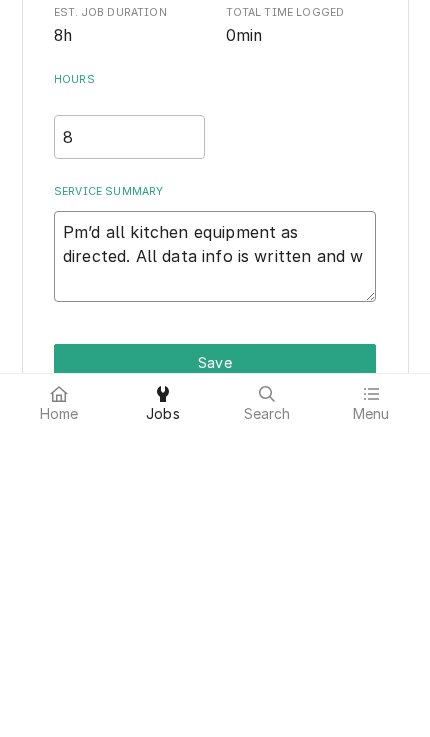 type on "x" 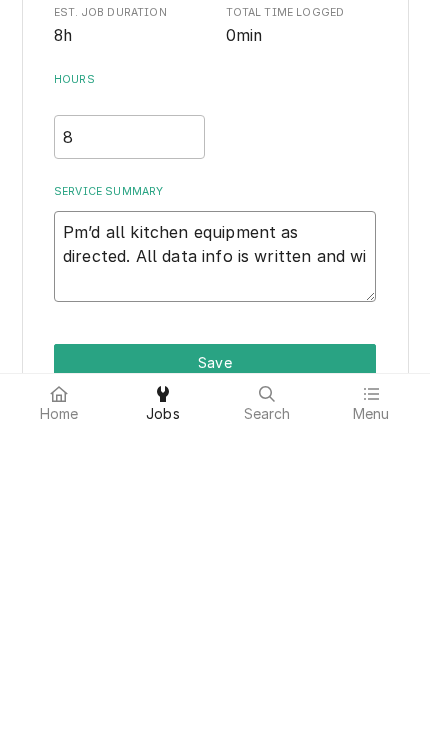 type on "x" 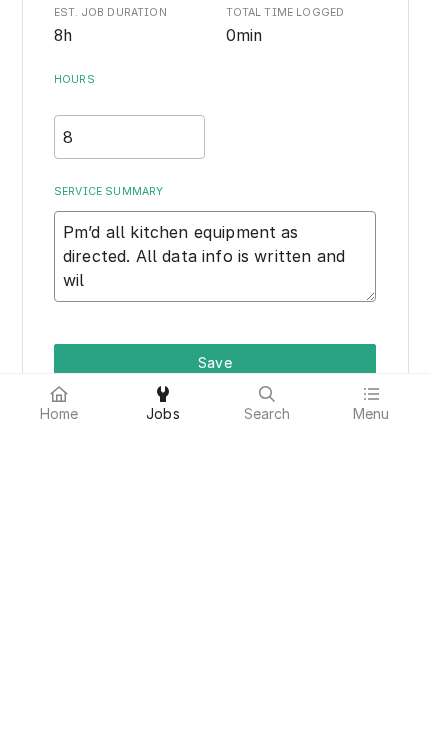 type on "x" 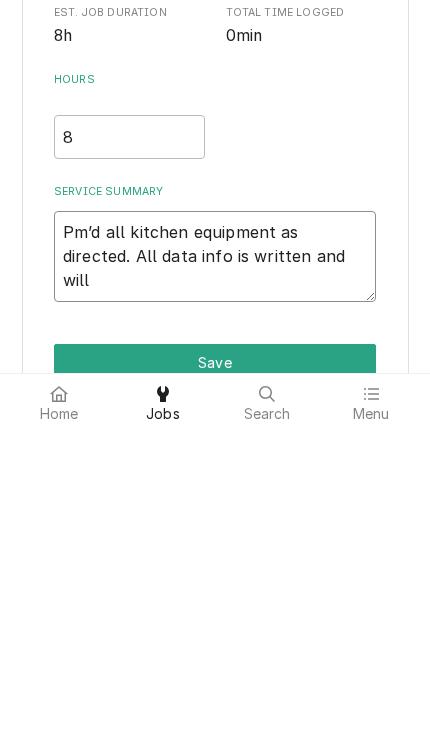 type on "x" 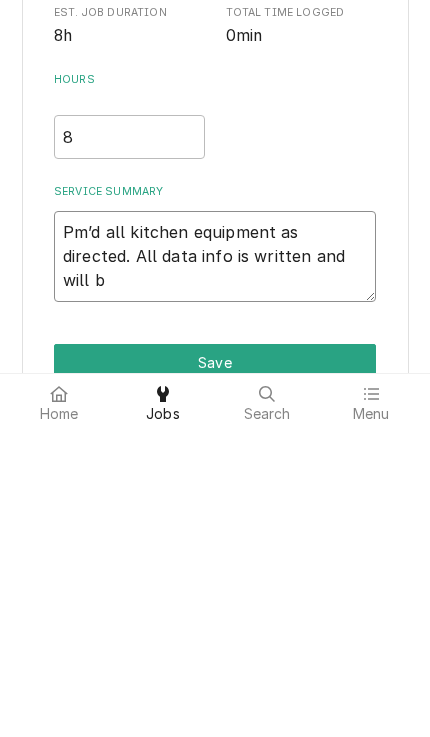 type on "x" 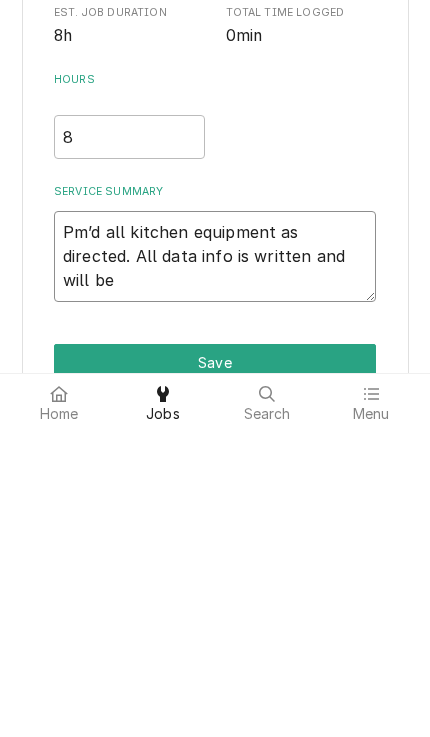 type on "x" 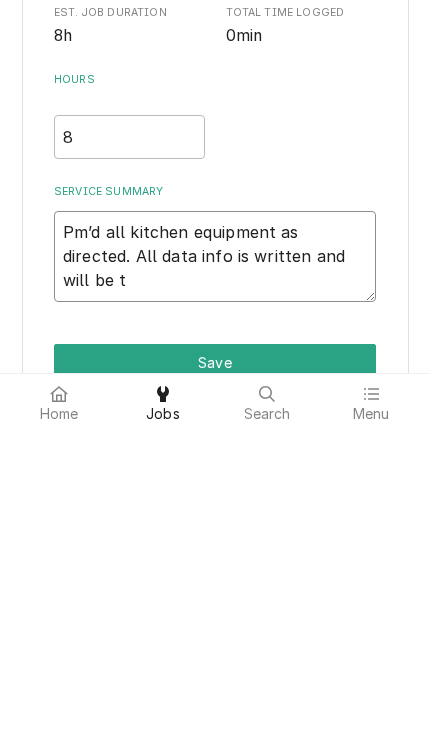 type on "x" 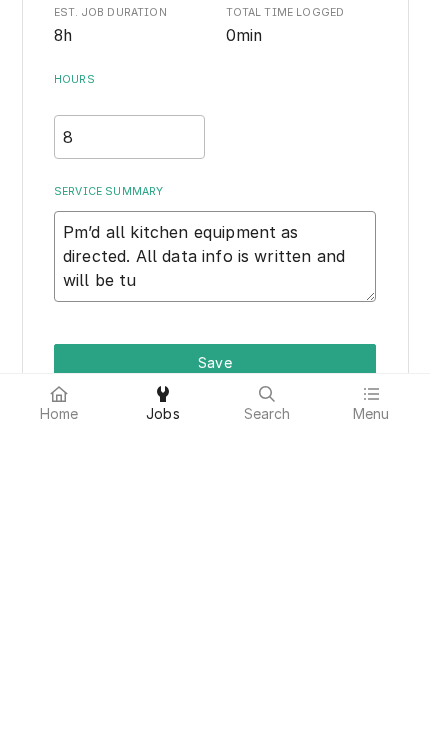 type on "x" 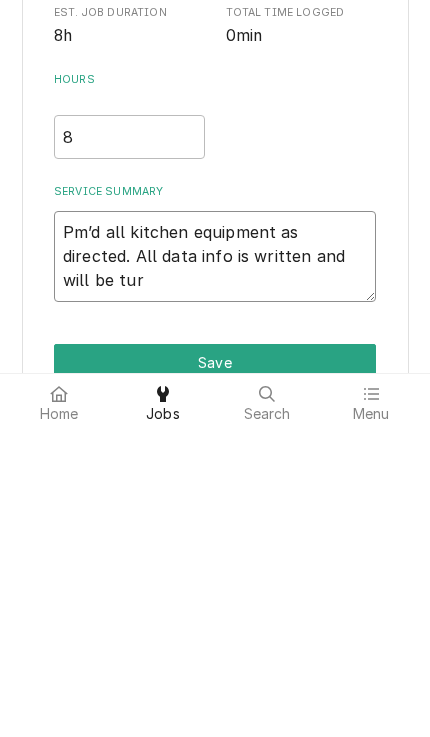 type on "x" 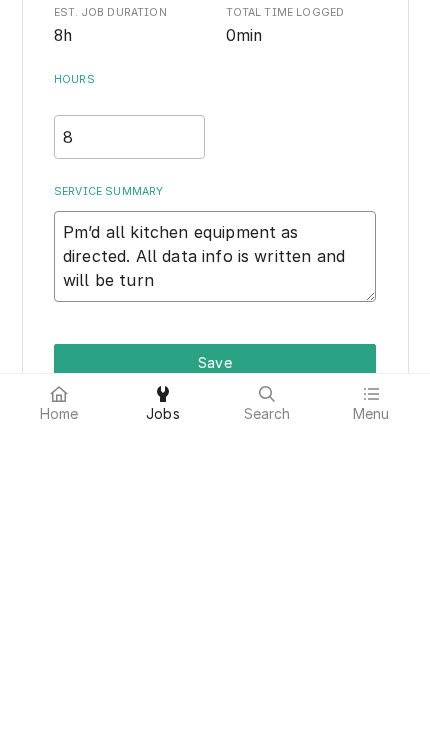 type on "x" 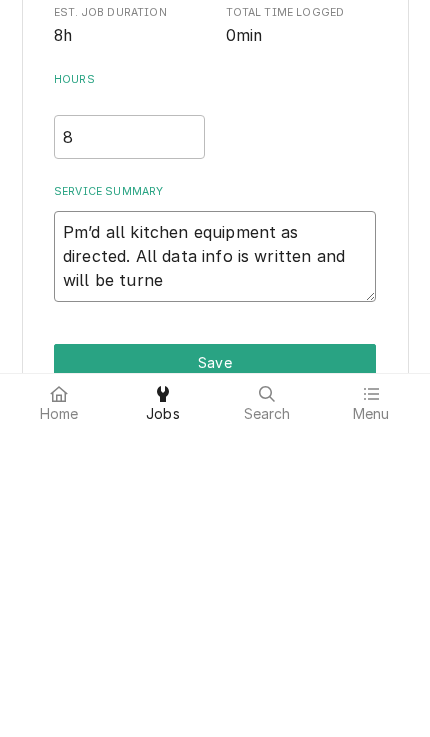 type on "x" 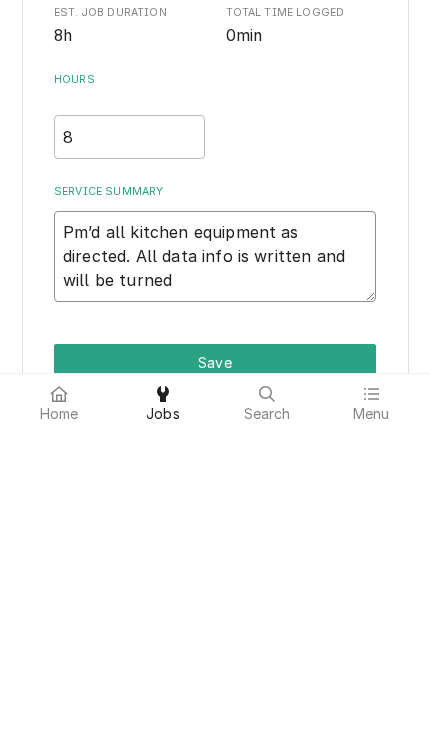 type on "x" 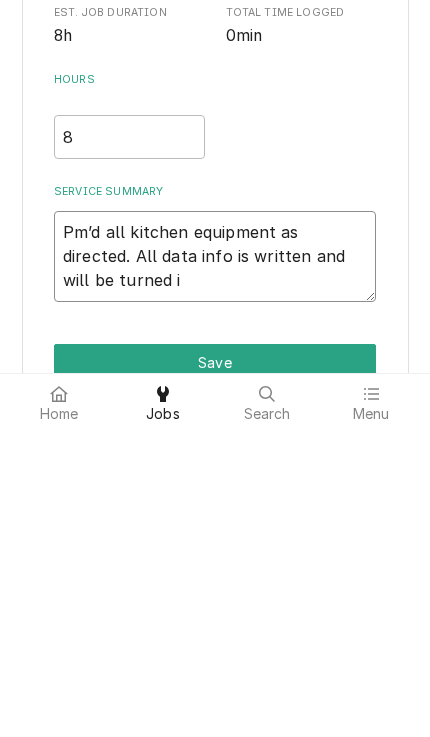 type on "x" 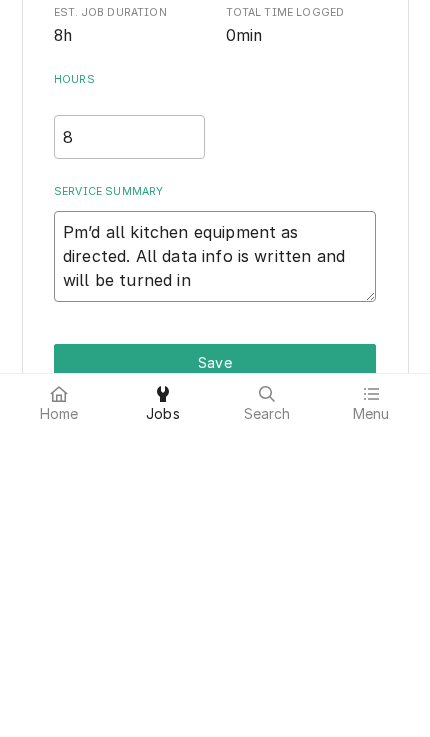 type on "x" 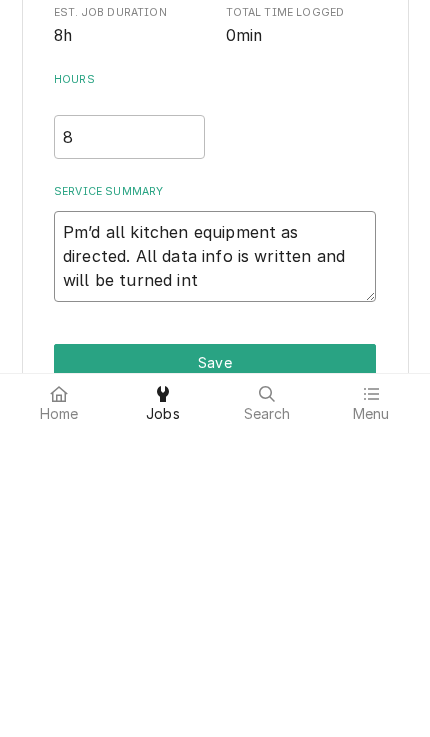 type on "Pm’d all kitchen equipment as directed. All data info is written and will be turned into" 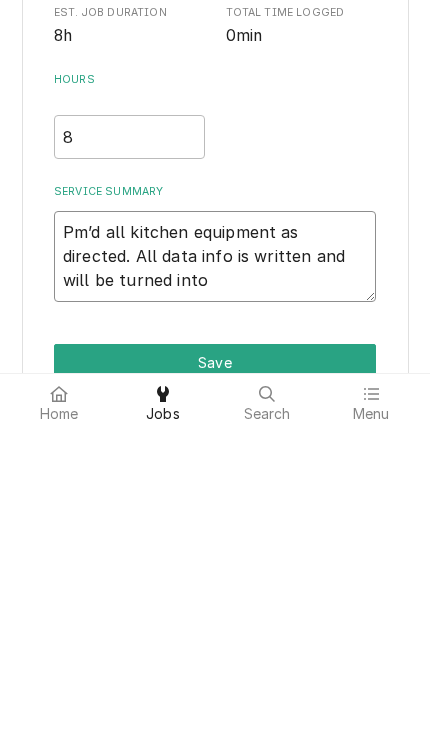type on "x" 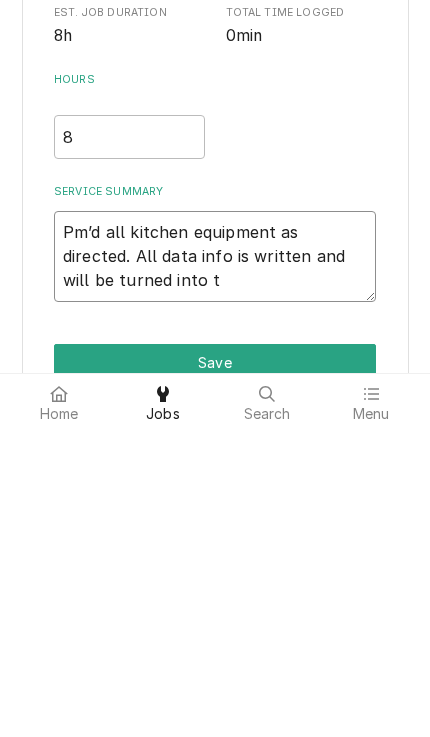 type on "Pm’d all kitchen equipment as directed. All data info is written and will be turned into th" 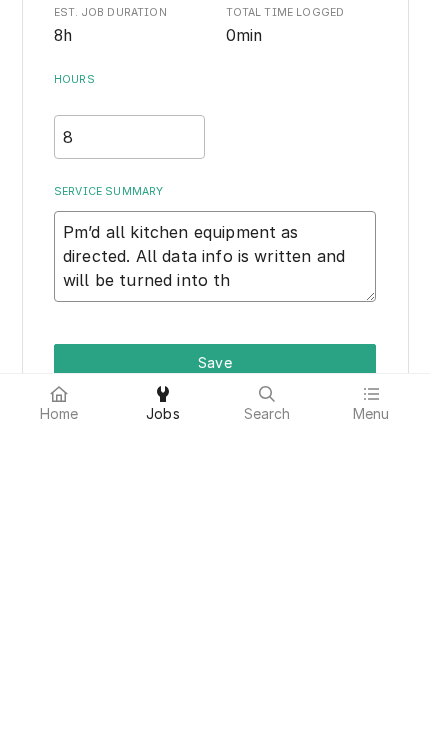 type on "x" 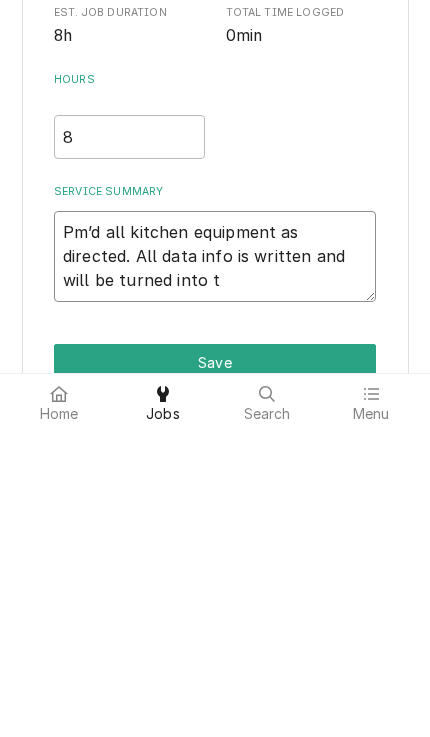 type on "x" 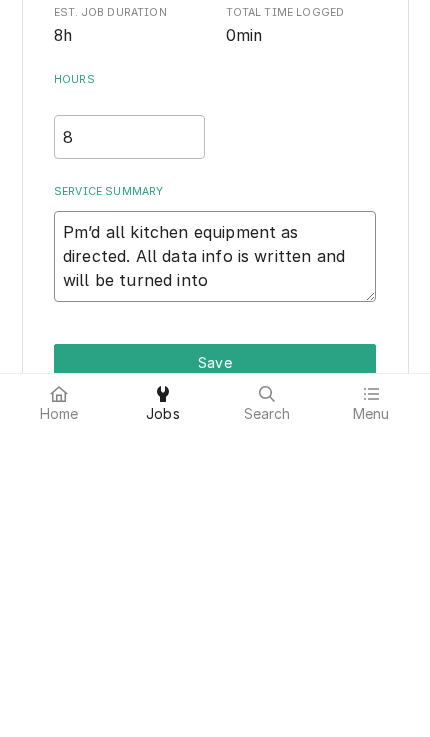 type on "x" 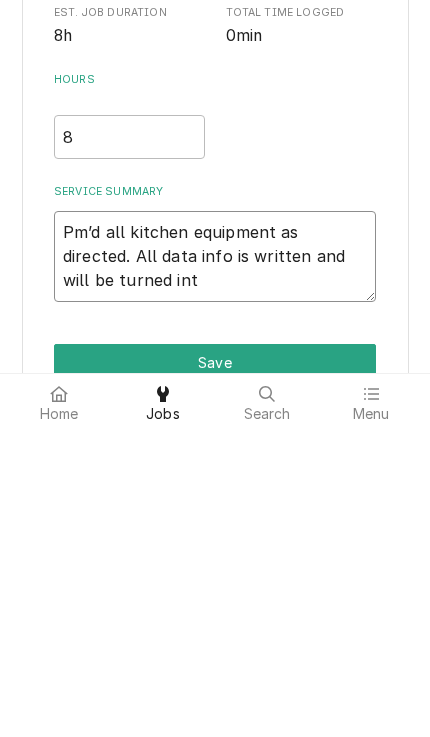 type on "x" 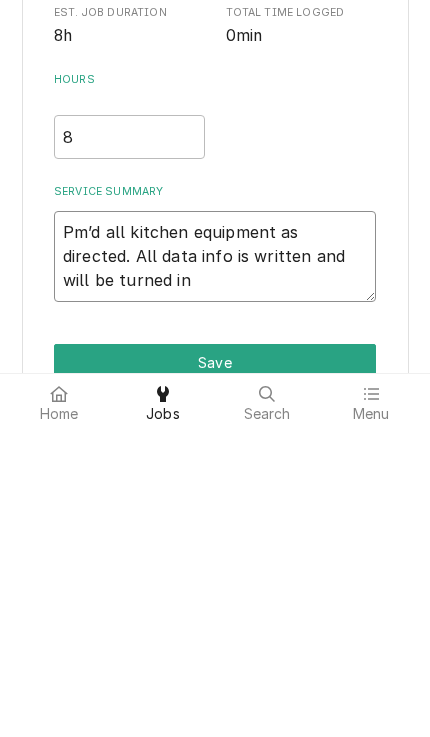 type on "x" 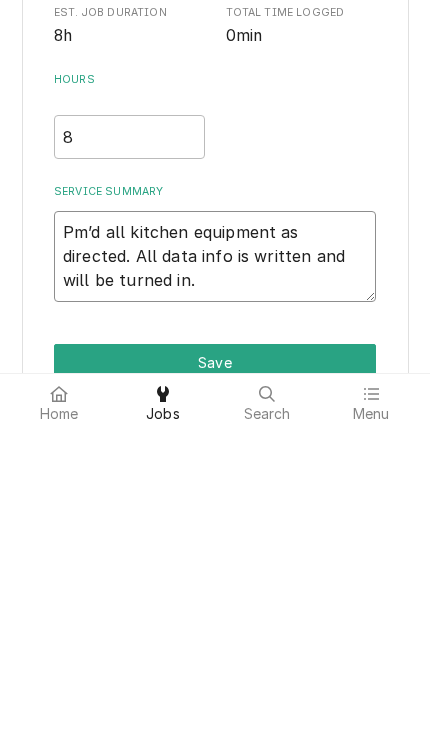 type on "x" 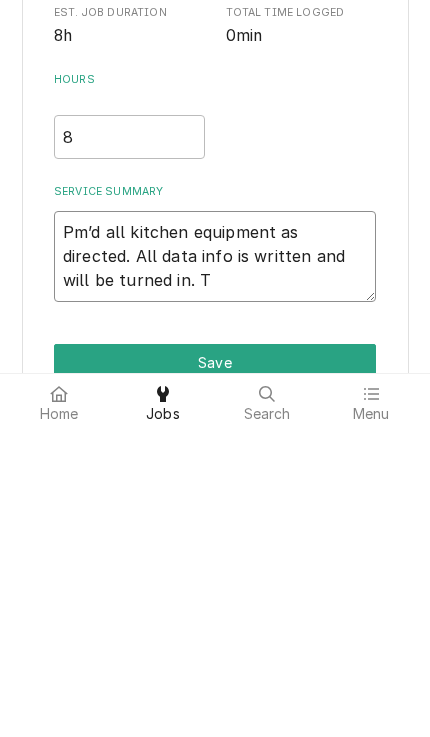 type on "x" 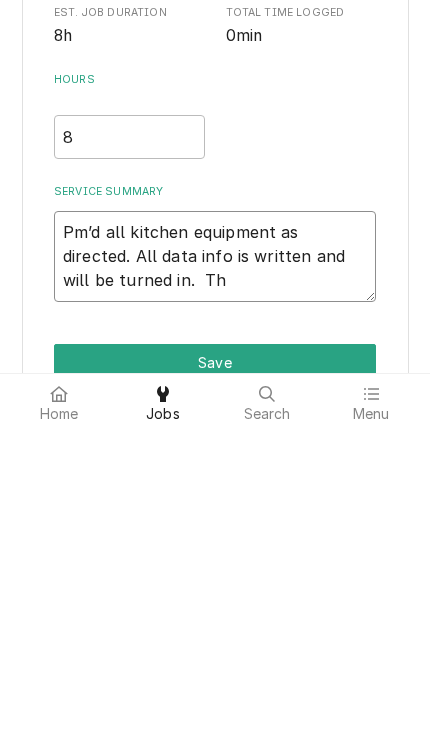 type on "x" 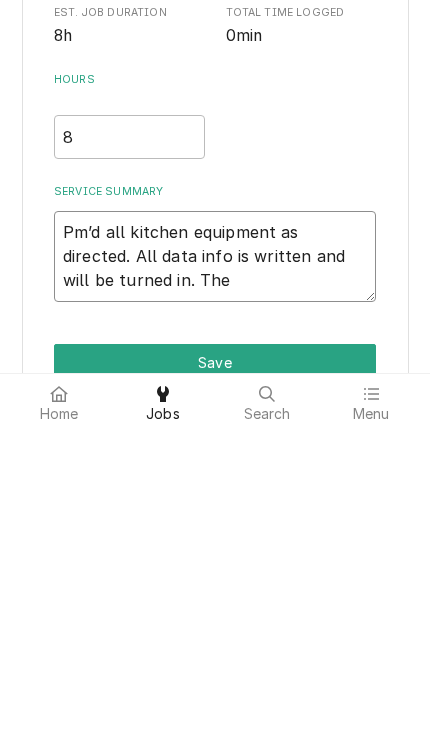 type on "x" 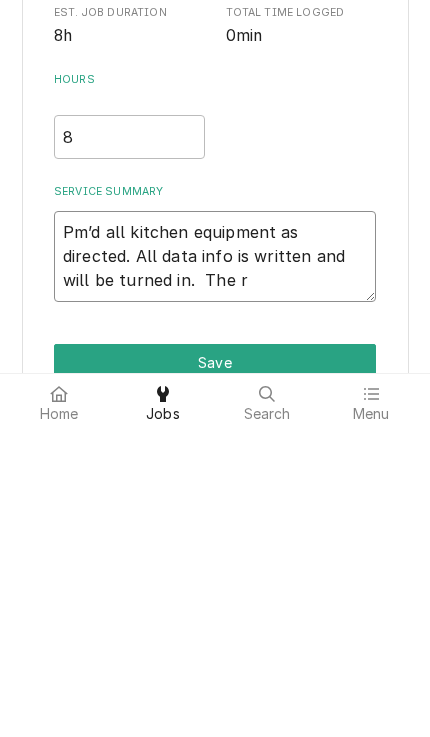 type on "x" 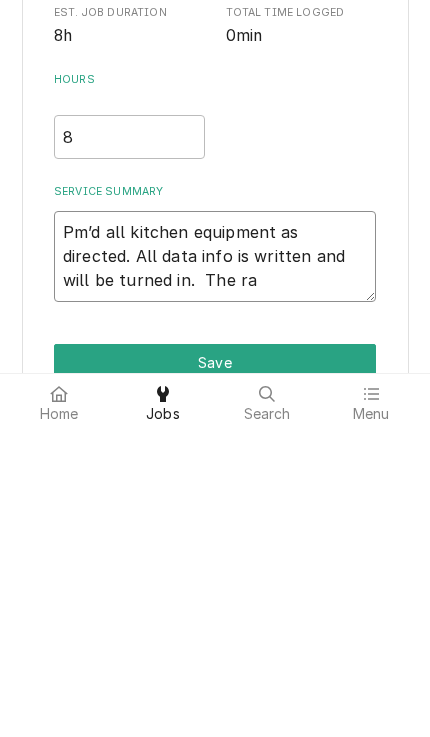type on "x" 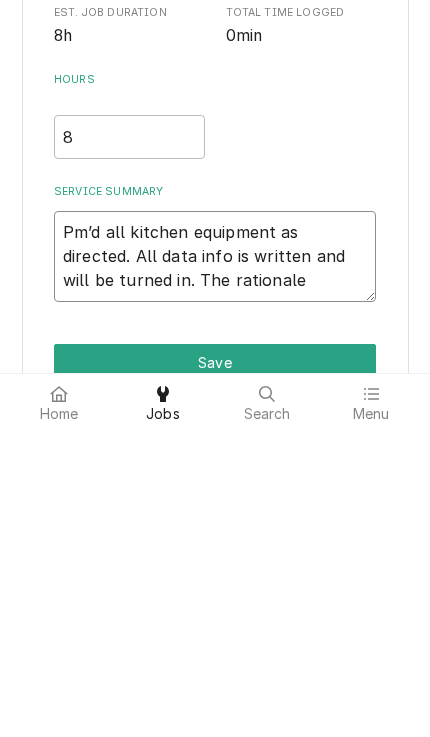 type on "x" 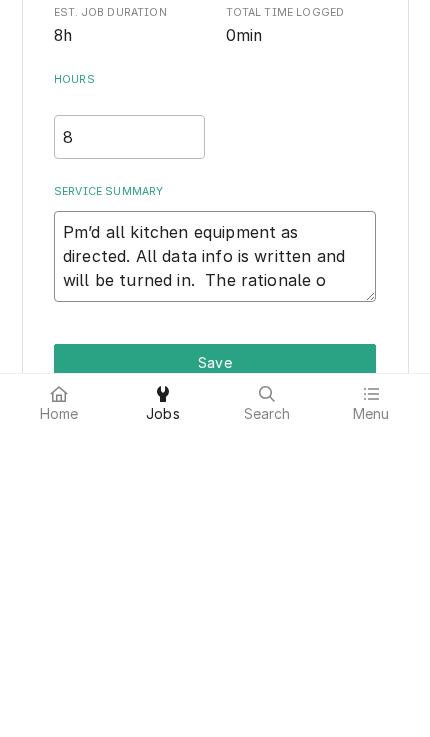 type on "x" 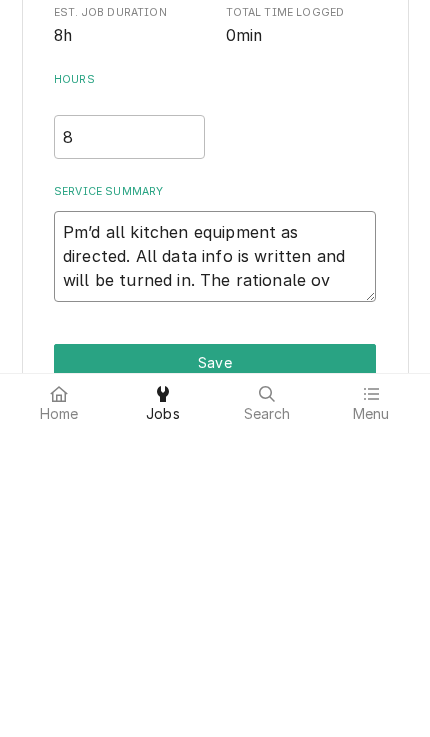 type on "x" 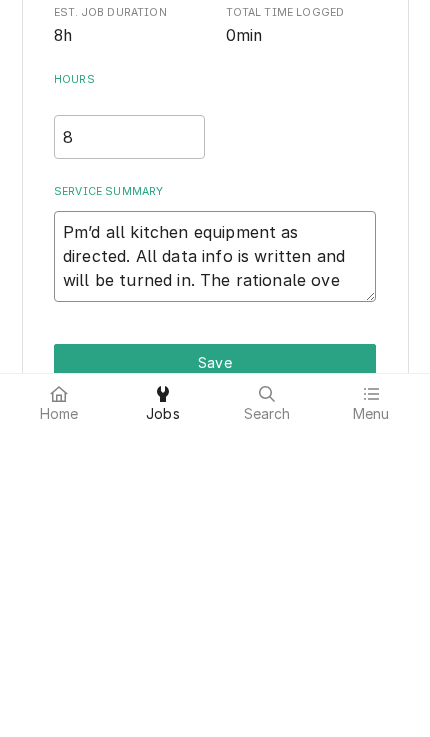 type on "x" 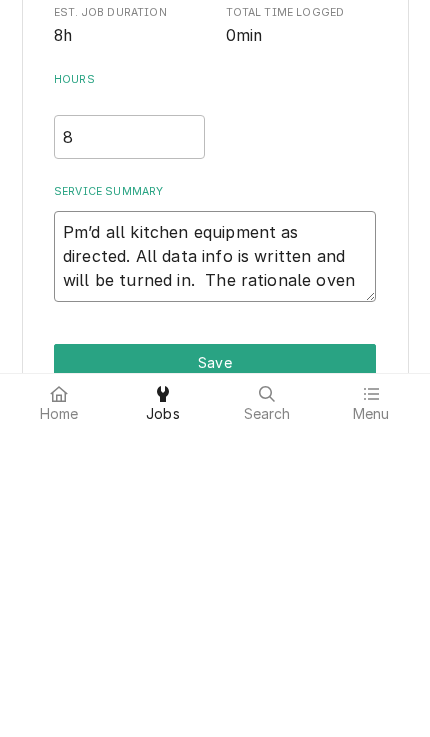 type on "x" 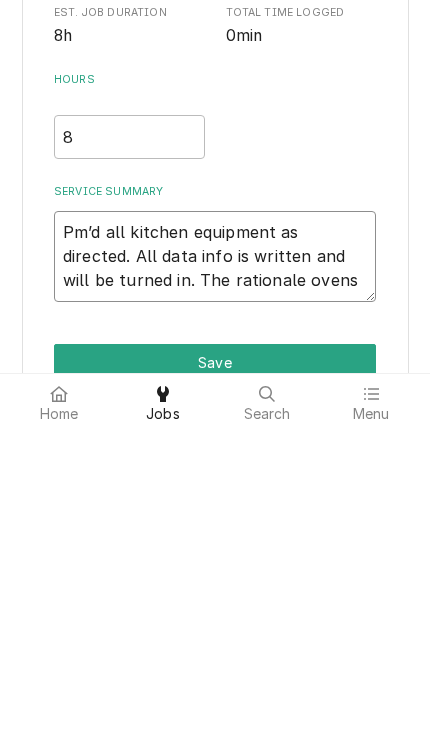 type on "x" 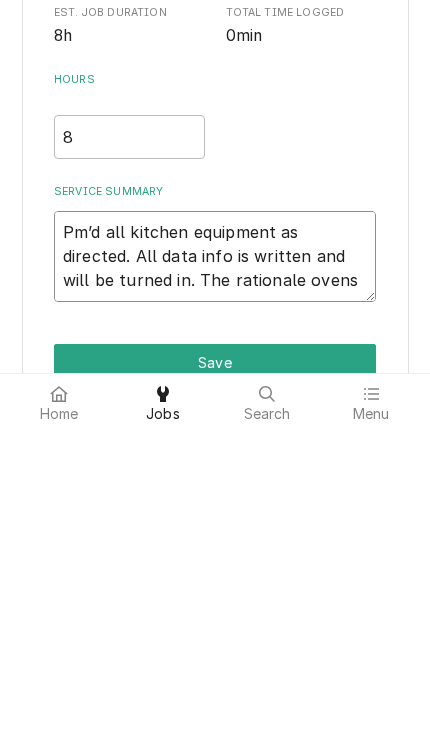type on "Pm’d all kitchen equipment as directed. All data info is written and will be turned in.  The rationale ovens we" 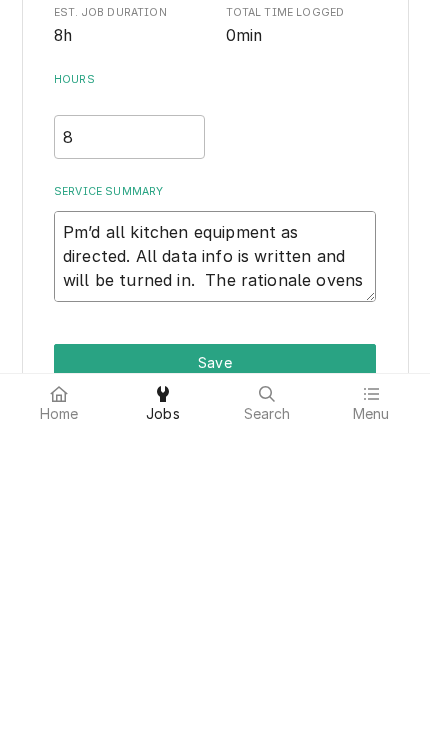 type on "x" 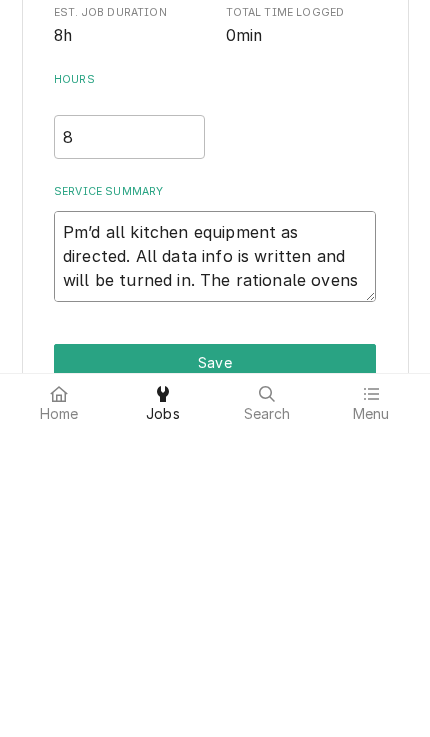 type on "x" 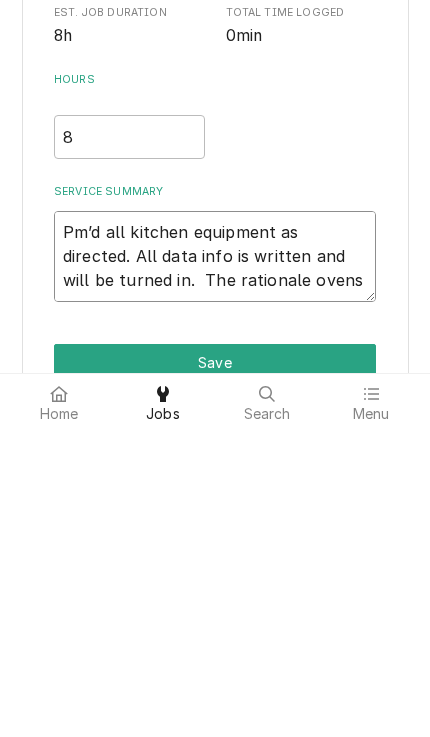 type on "x" 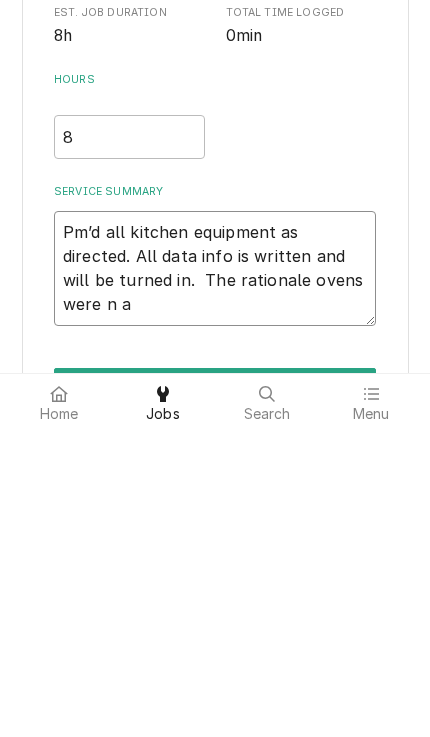 type on "x" 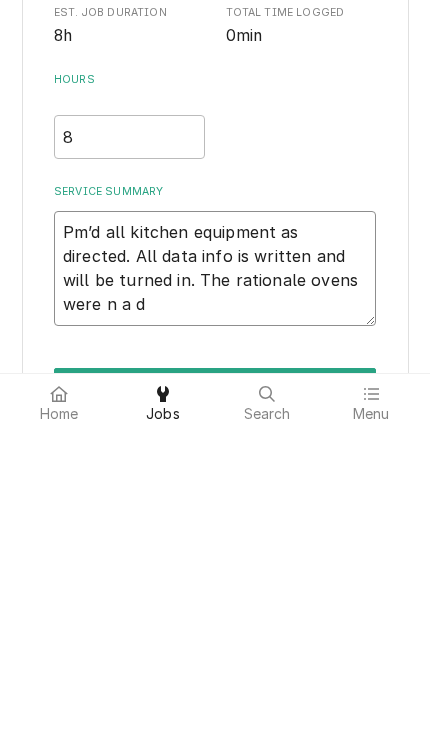 type on "Pm’d all kitchen equipment as directed. All data info is written and will be turned in.  The rationale ovens were n a de" 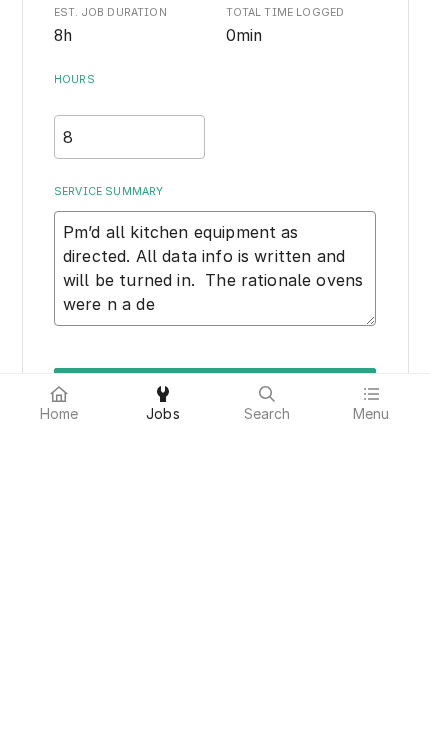 type on "x" 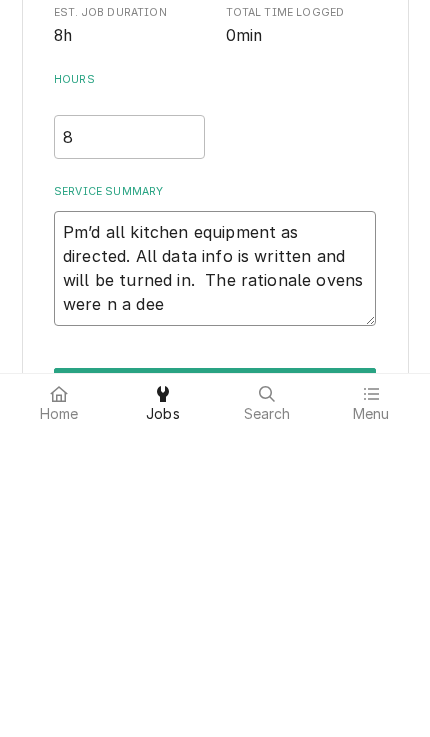 type on "Pm’d all kitchen equipment as directed. All data info is written and will be turned in. The rationale ovens were n a deep" 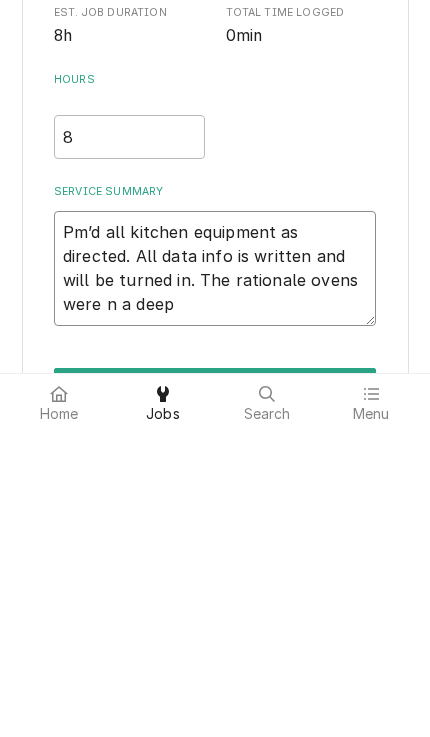 type on "x" 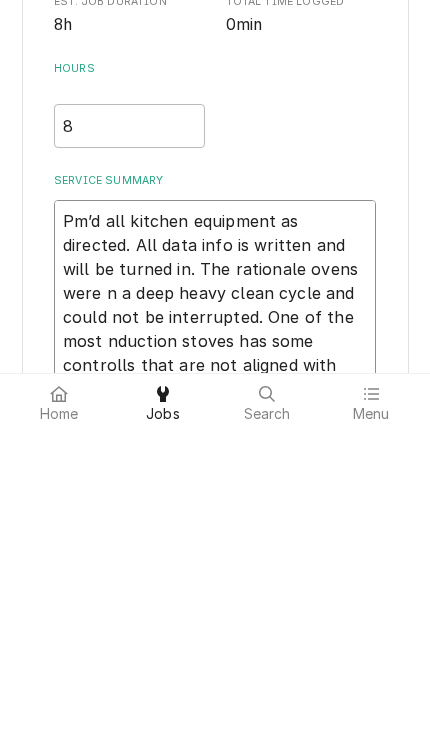 scroll, scrollTop: 171, scrollLeft: 0, axis: vertical 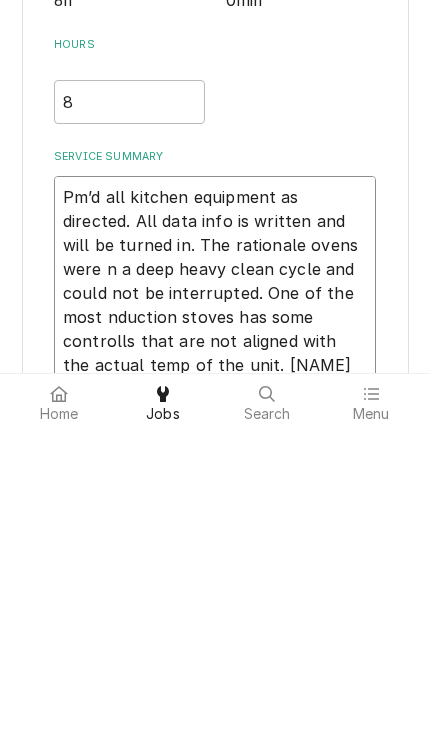 click on "Pm’d all kitchen equipment as directed. All data info is written and will be turned in. The rationale ovens were n a deep heavy clean cycle and could not be interrupted. One of the most nduction stoves has some controlls that are not aligned with the actual temp of the unit. [NAME] wipp reach out" at bounding box center [215, 588] 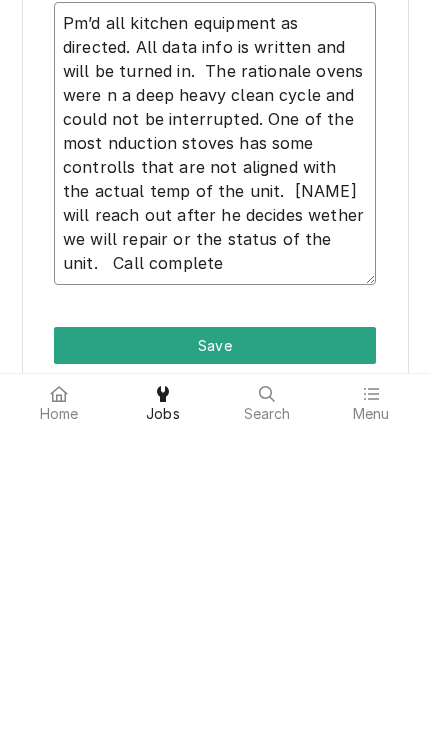scroll, scrollTop: 350, scrollLeft: 0, axis: vertical 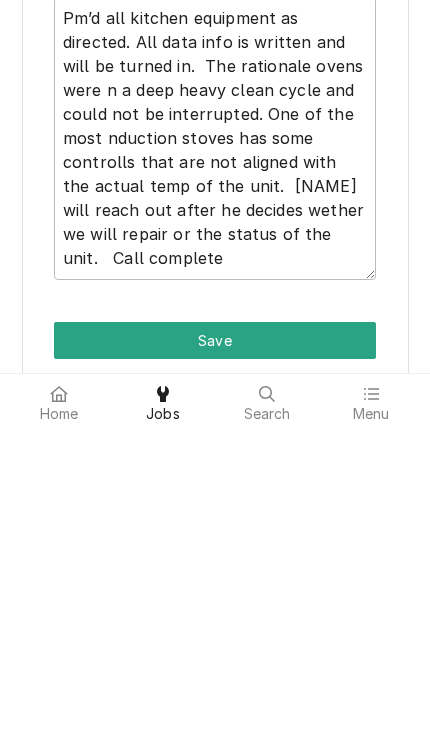 click on "Save" at bounding box center (215, 647) 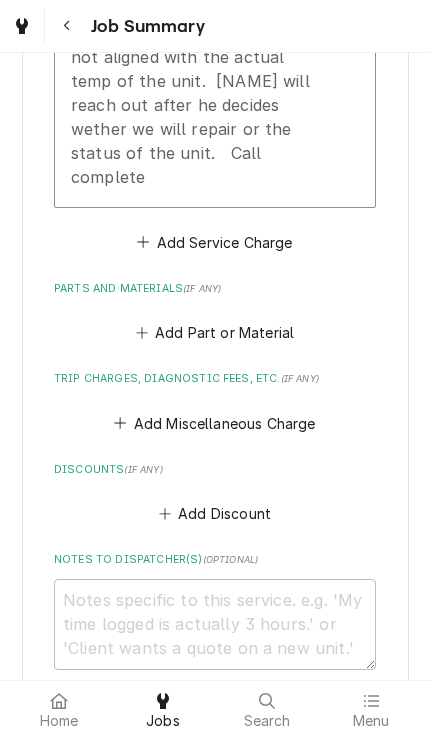 scroll, scrollTop: 995, scrollLeft: 0, axis: vertical 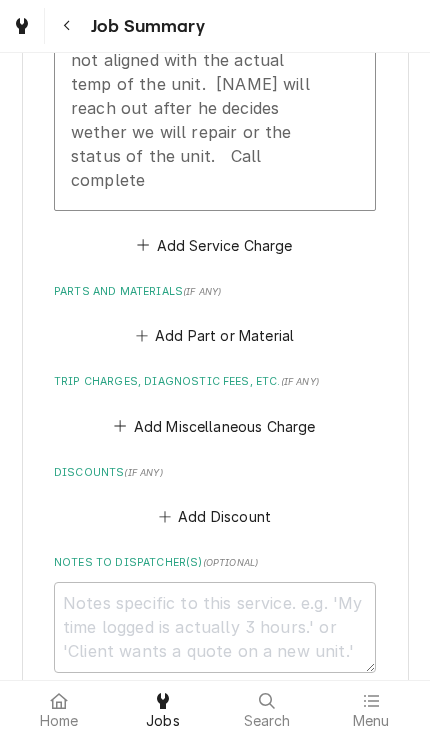 click on "Add Miscellaneous Charge" at bounding box center (215, 426) 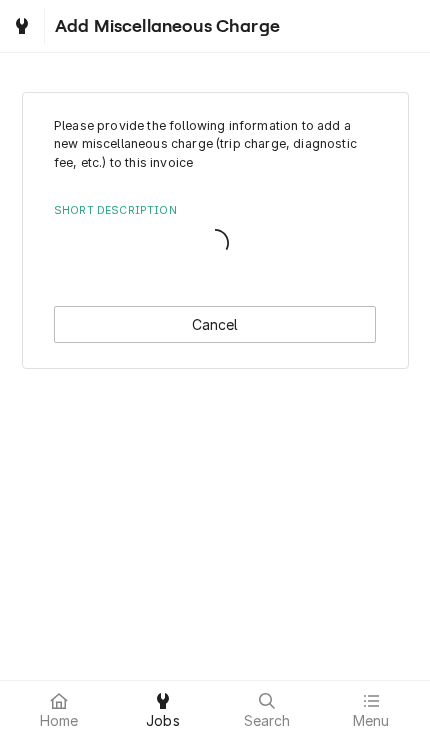 scroll, scrollTop: 0, scrollLeft: 0, axis: both 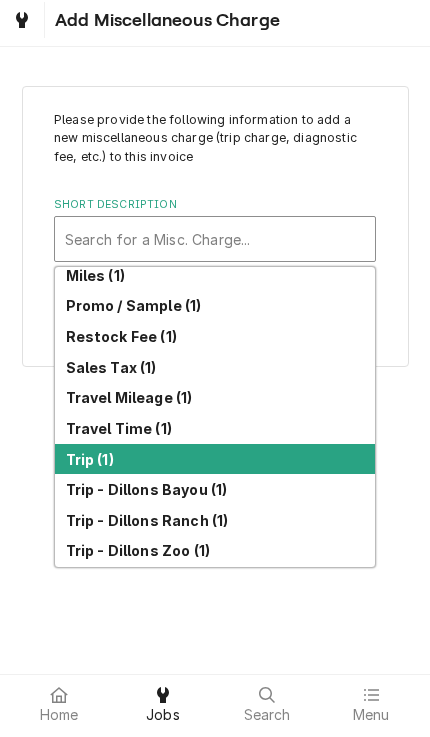 click on "Trip (1)" at bounding box center [215, 465] 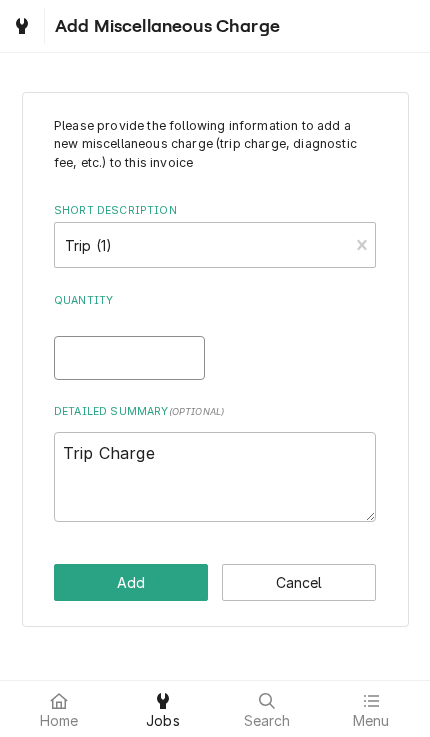 click on "Quantity" at bounding box center (129, 358) 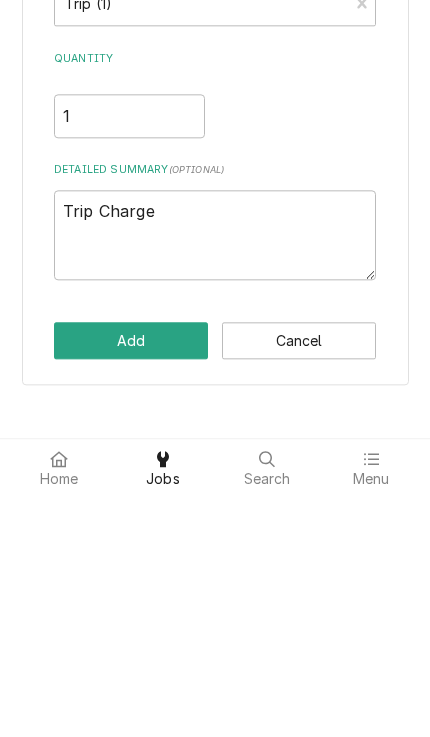 click on "Add" at bounding box center (131, 582) 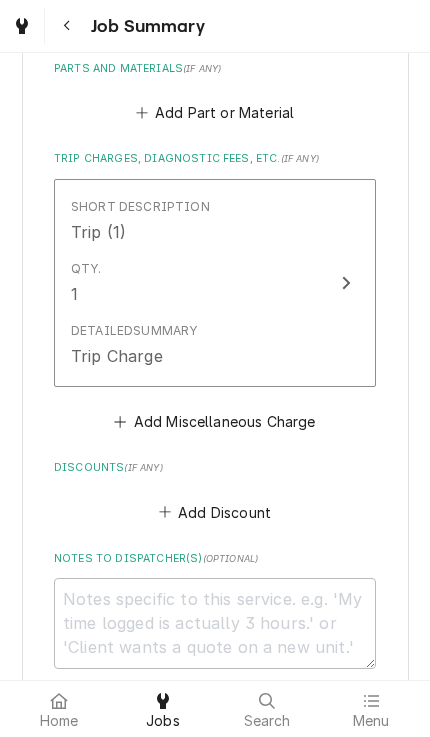 scroll, scrollTop: 1237, scrollLeft: 0, axis: vertical 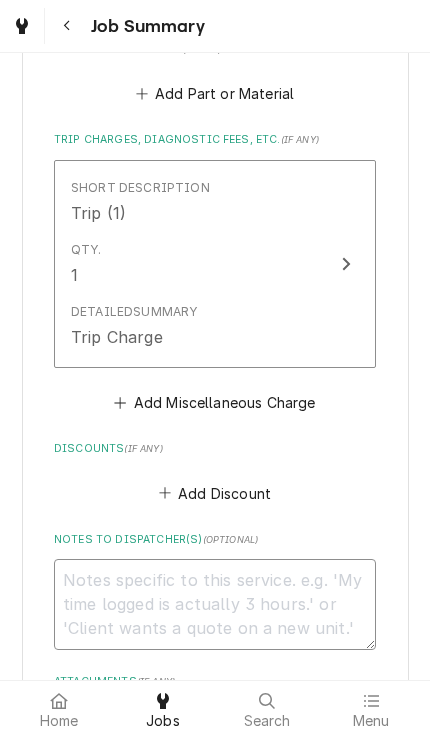 click on "Notes to Dispatcher(s) ( optional )" at bounding box center (215, 604) 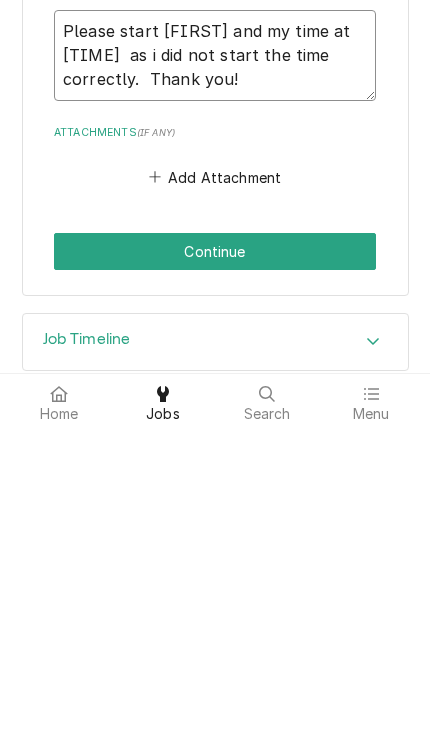 scroll, scrollTop: 1478, scrollLeft: 0, axis: vertical 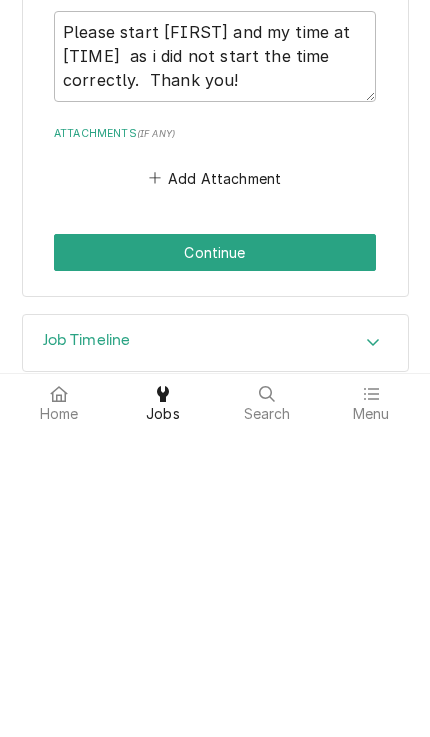 click on "Continue" at bounding box center (215, 559) 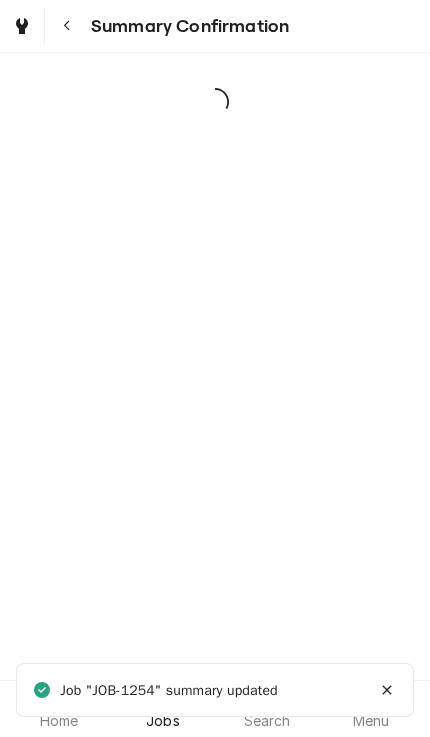 scroll, scrollTop: 0, scrollLeft: 0, axis: both 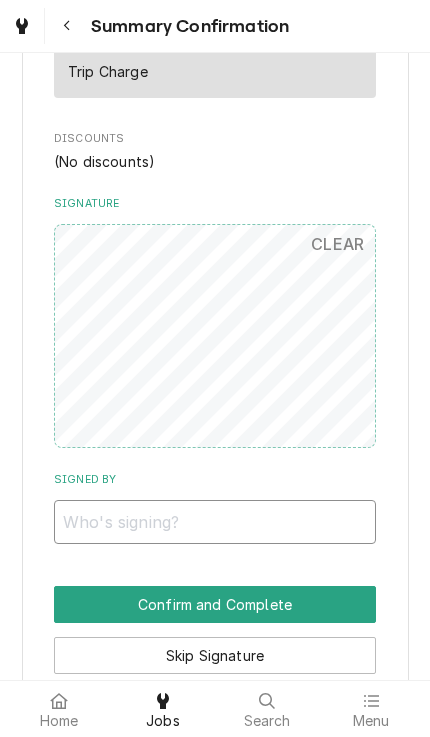 click on "Signed By" at bounding box center (215, 522) 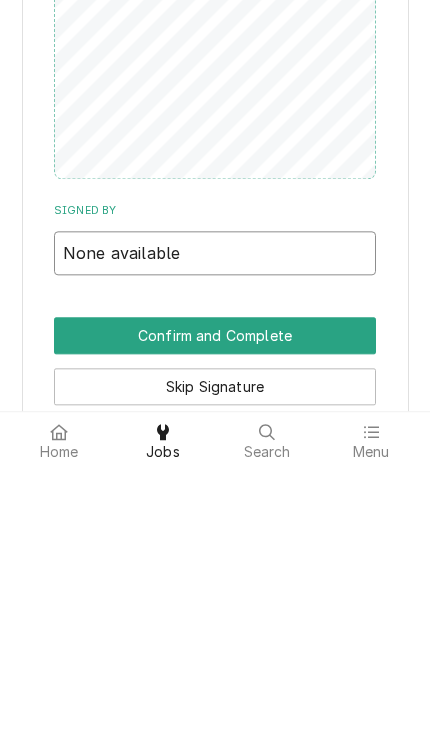 type on "None available" 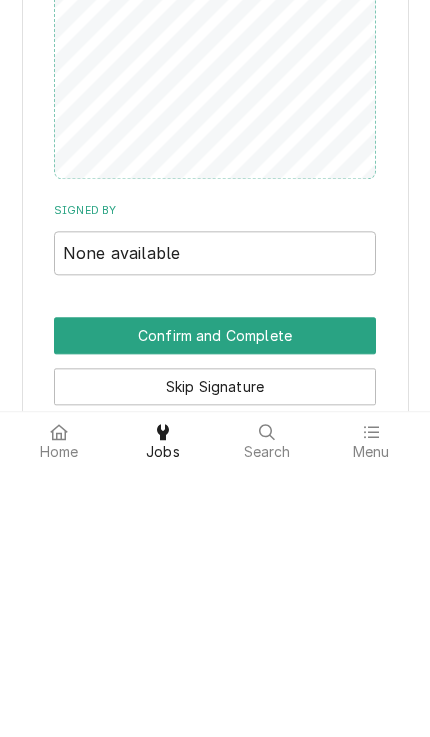 click on "Confirm and Complete" at bounding box center [215, 604] 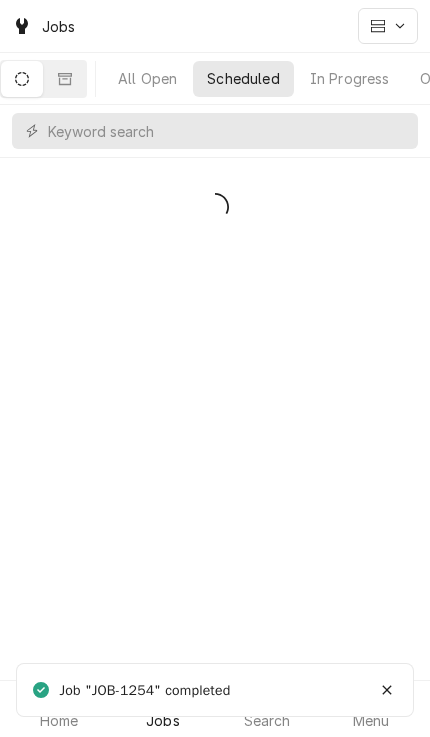 scroll, scrollTop: 0, scrollLeft: 0, axis: both 